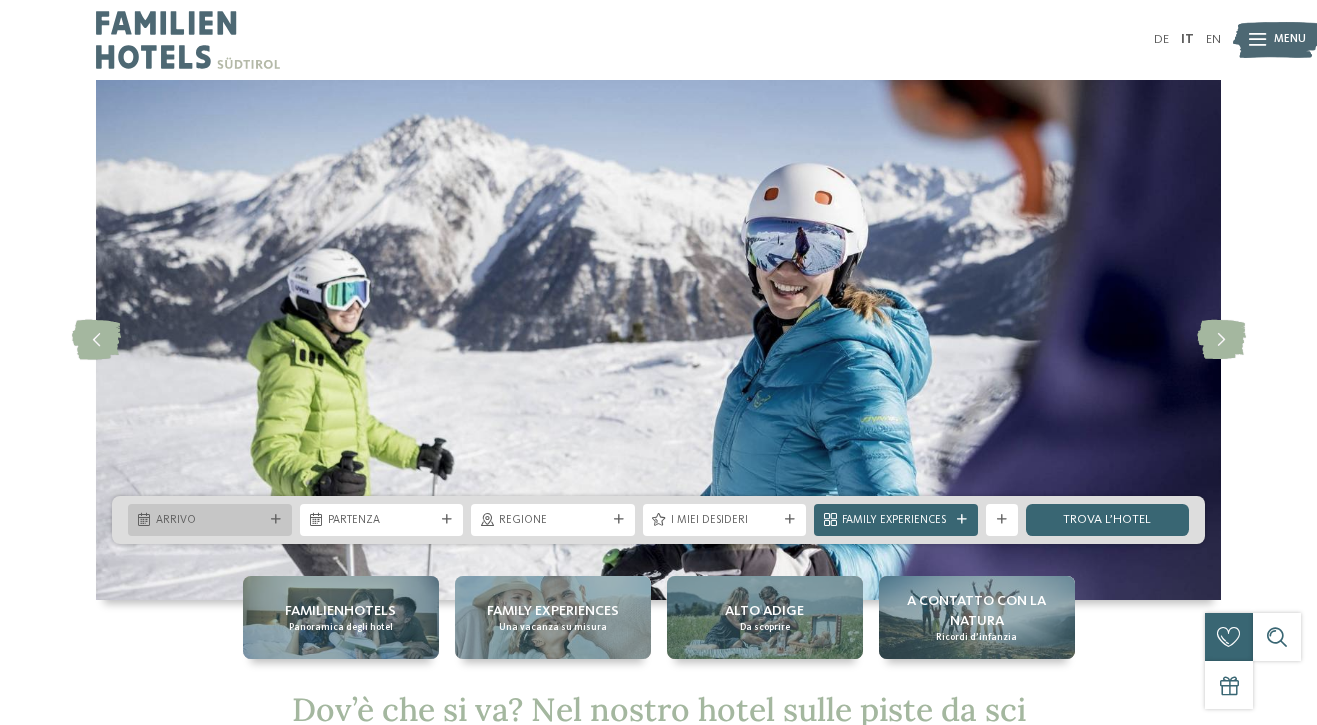 scroll, scrollTop: 0, scrollLeft: 0, axis: both 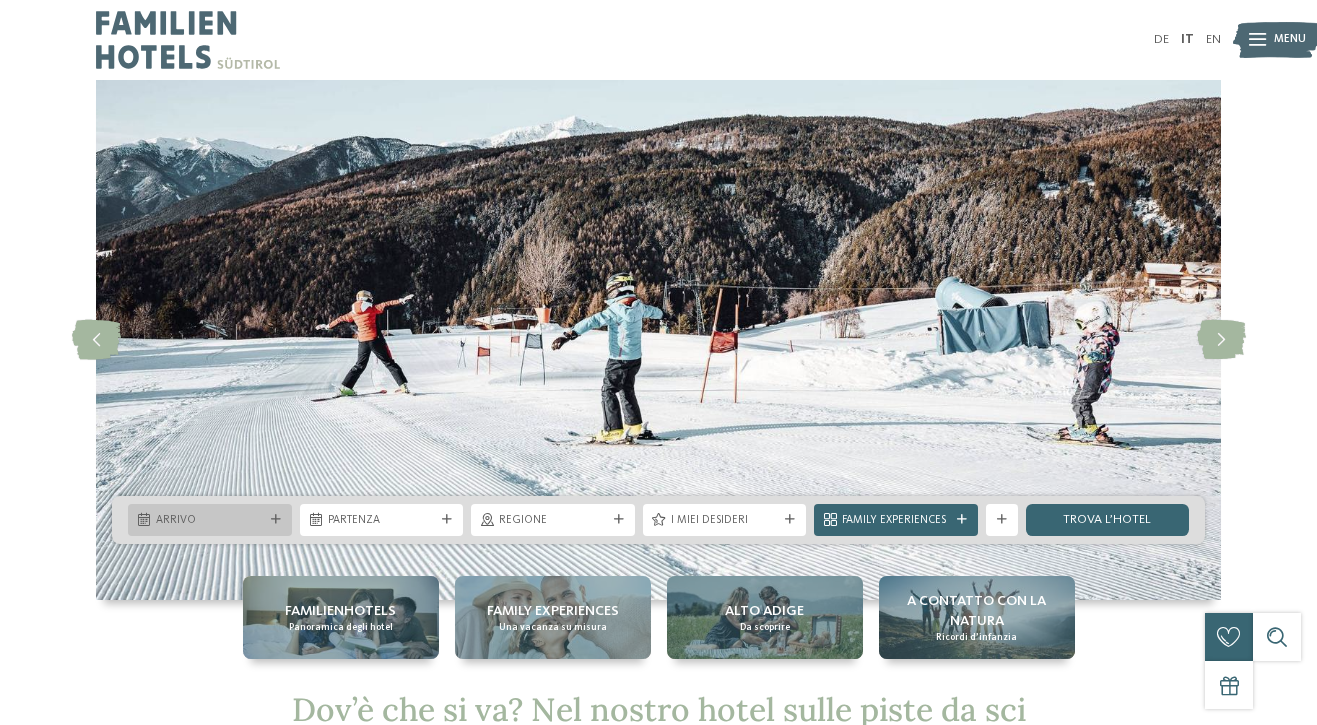 click at bounding box center [276, 520] 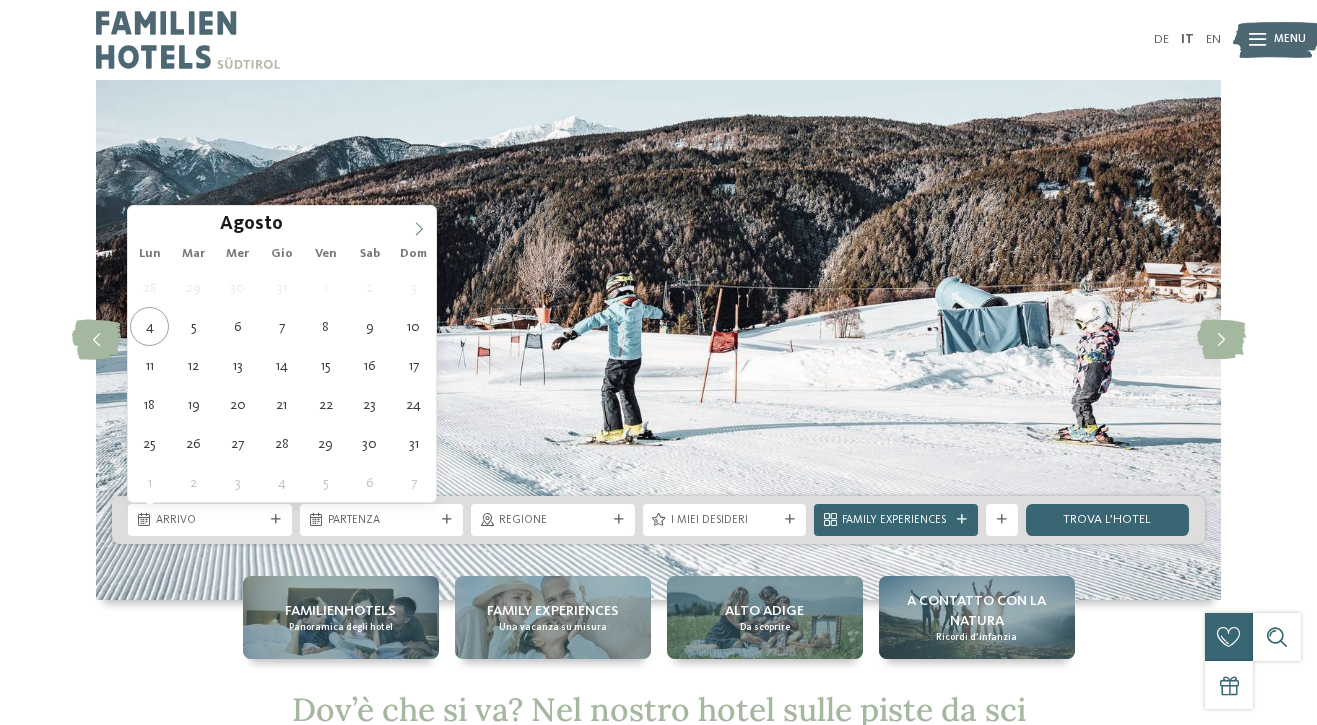 click 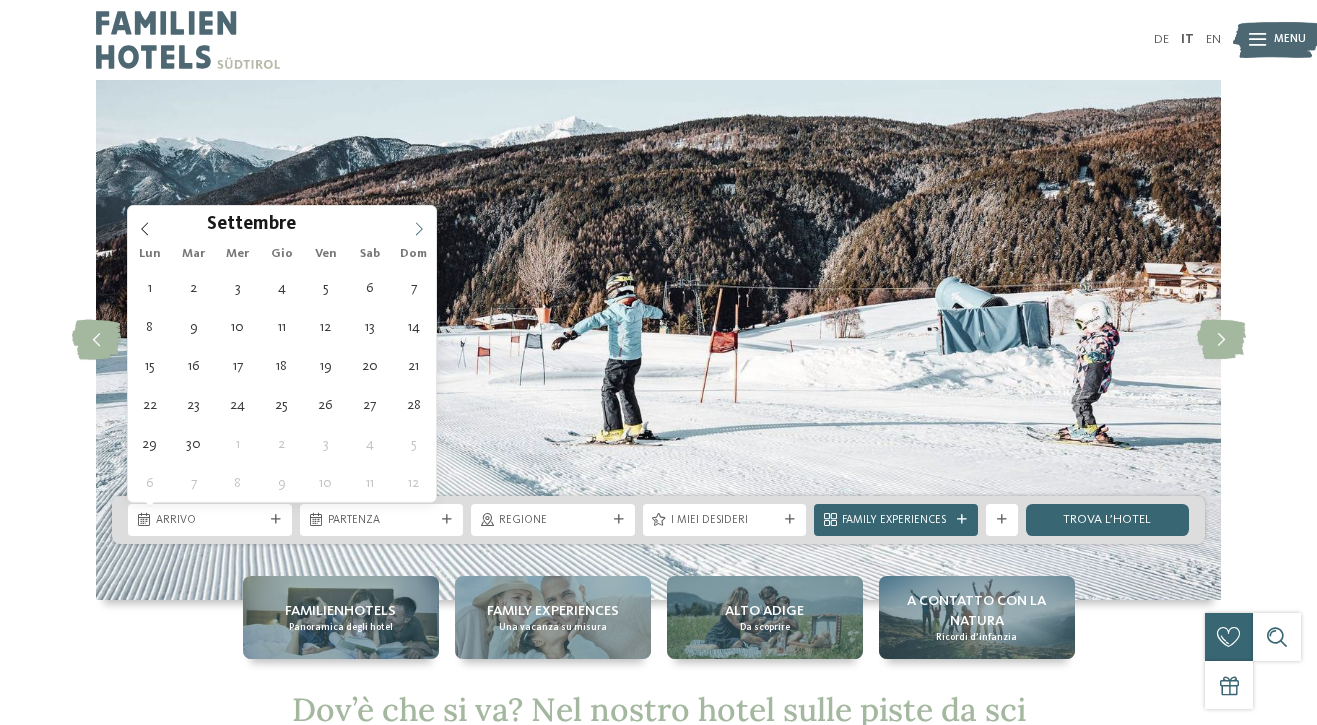 click 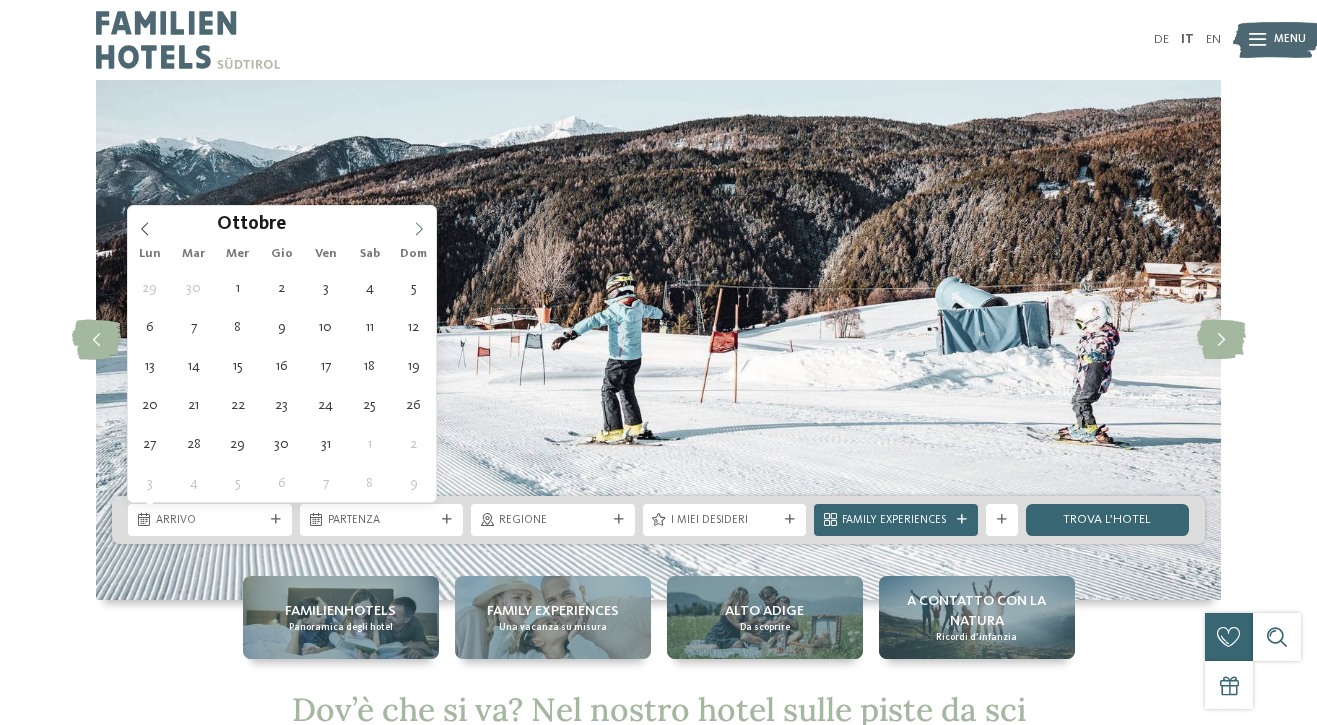 click 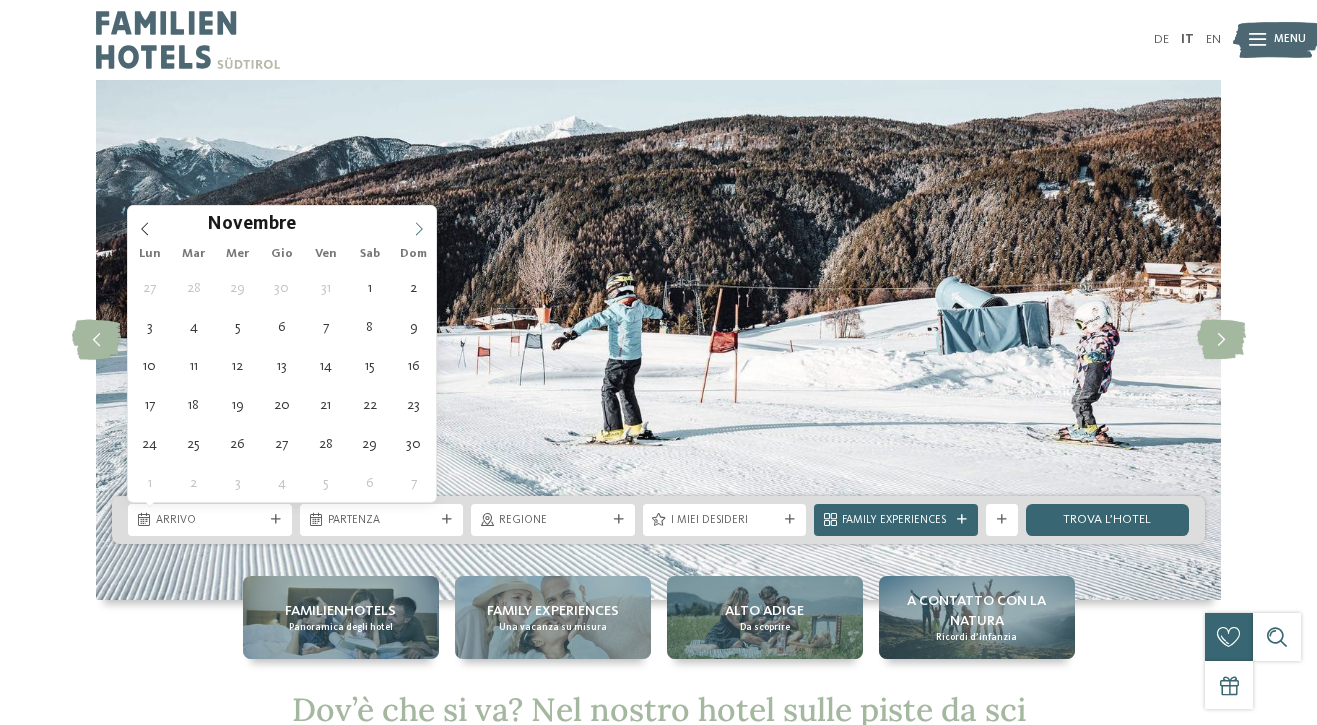 click 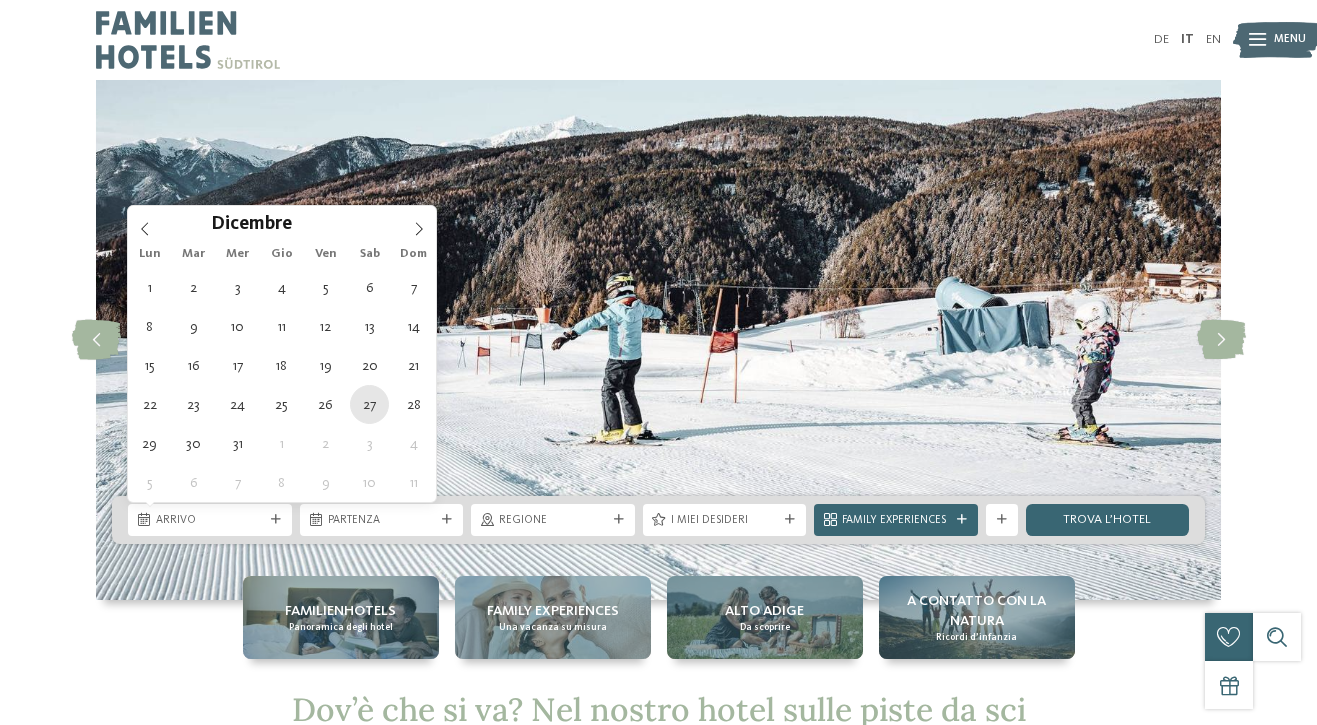type on "27.12.2025" 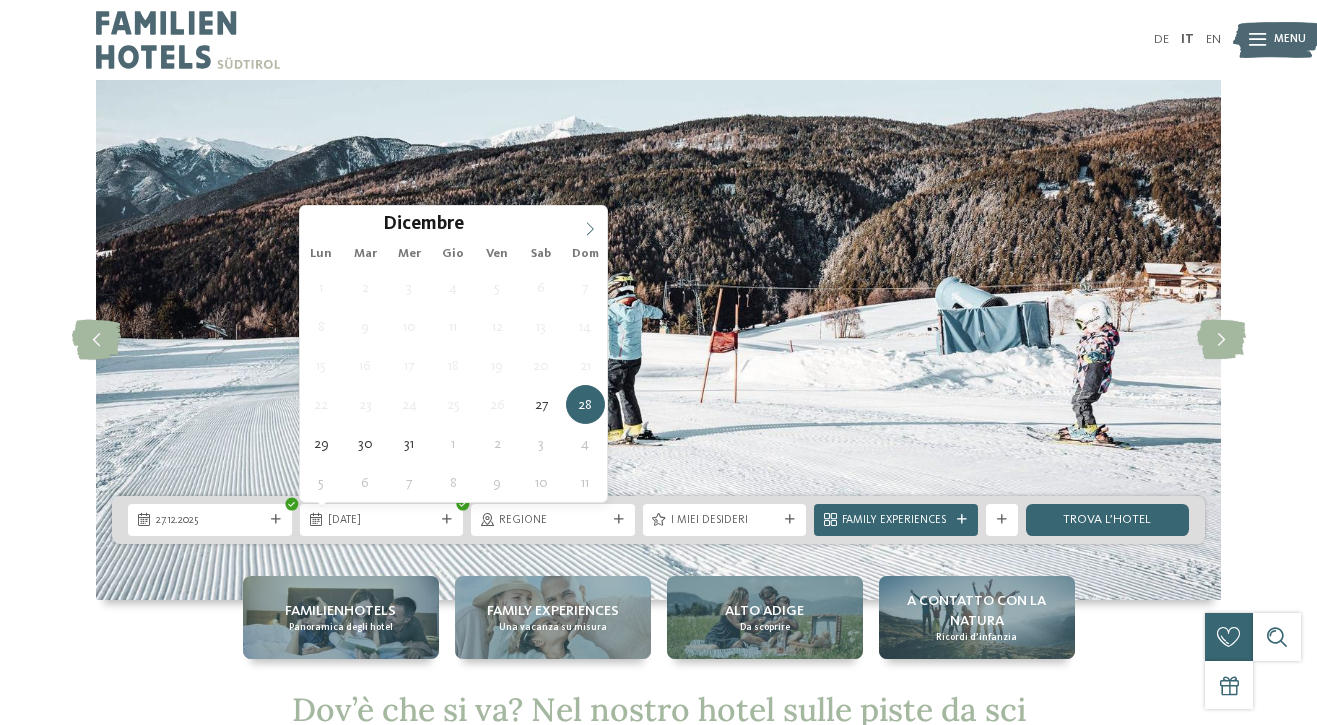 type on "****" 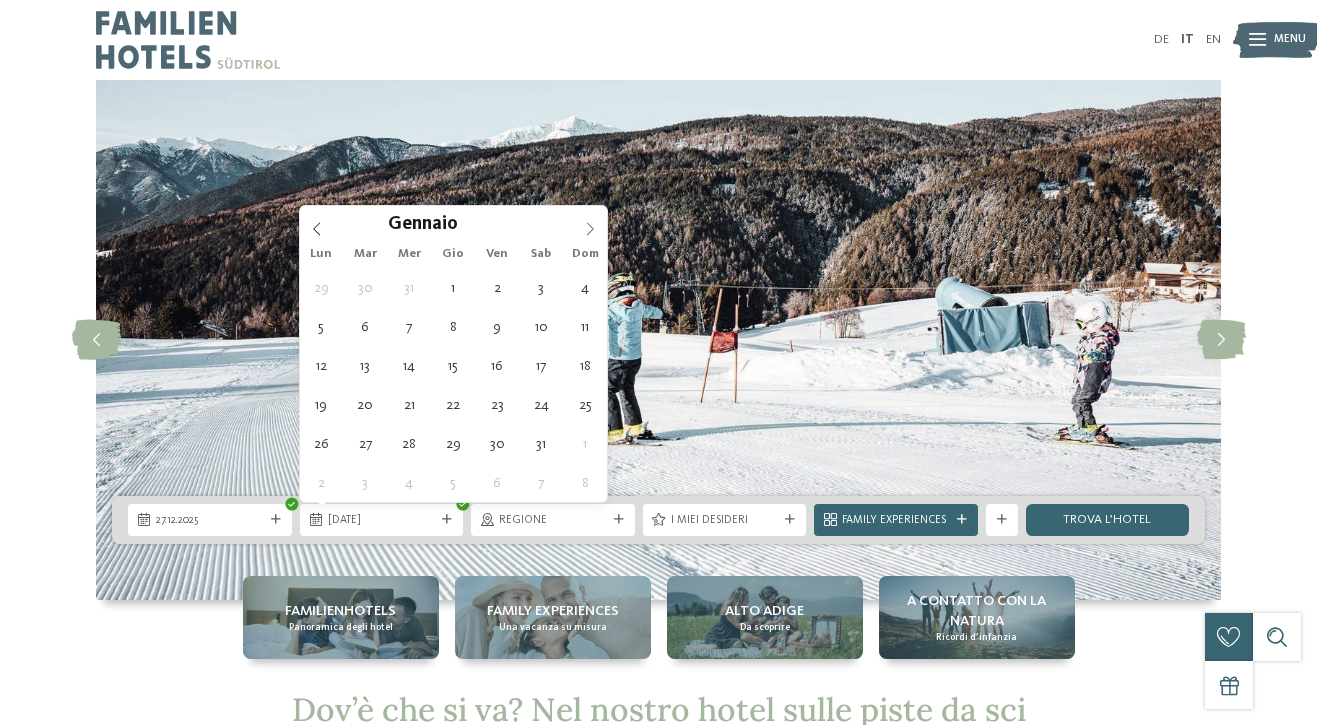 click 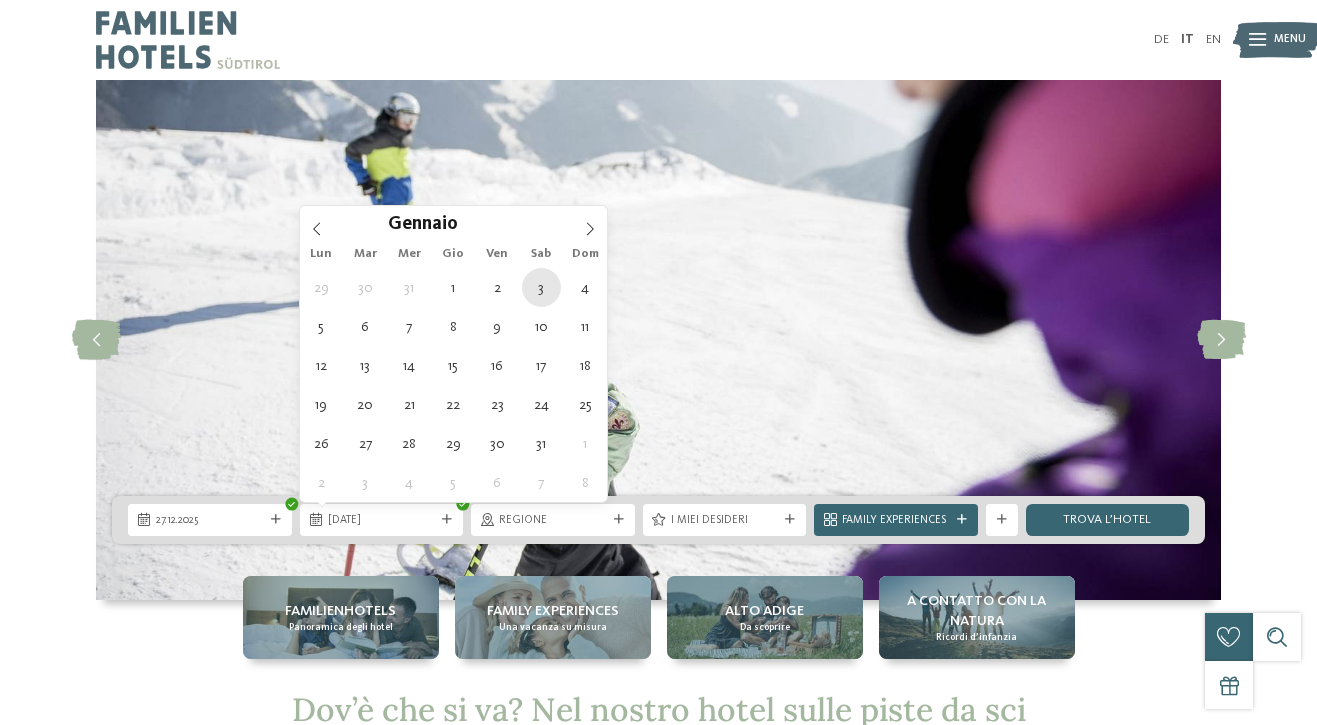type on "03.01.2026" 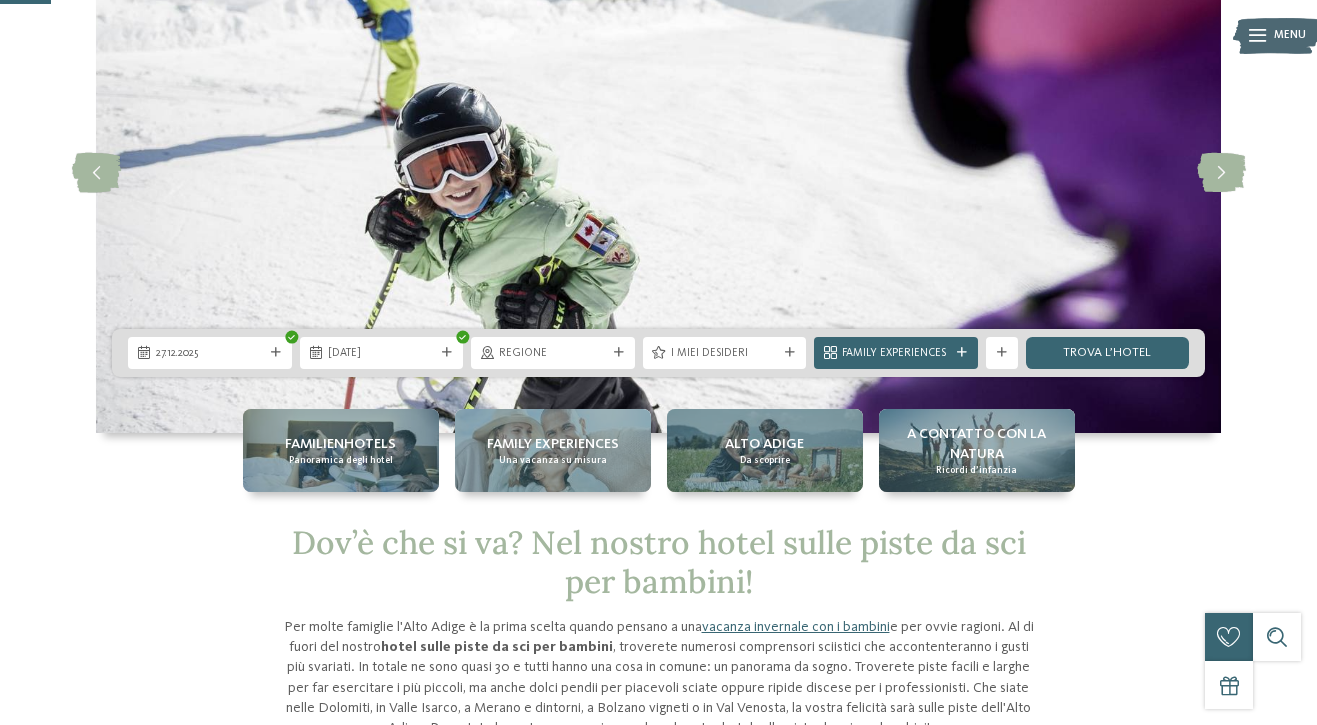scroll, scrollTop: 170, scrollLeft: 0, axis: vertical 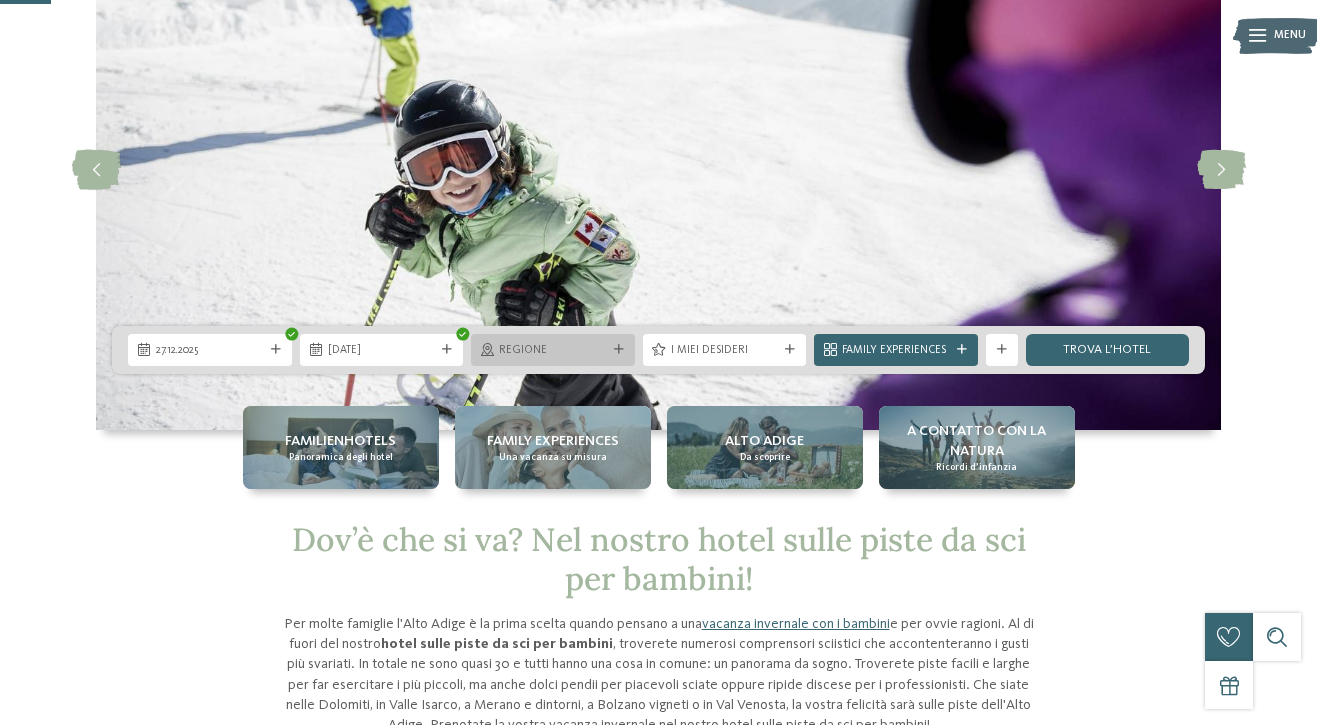 click on "Regione" at bounding box center (553, 350) 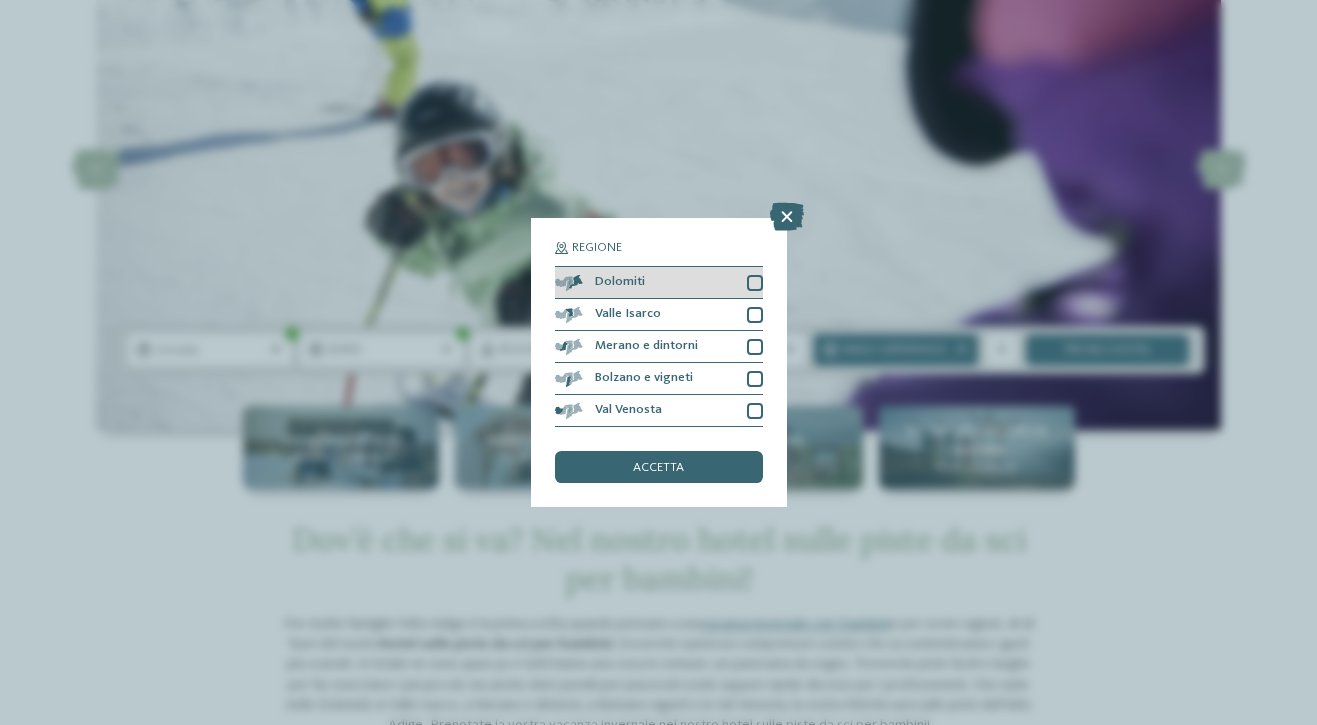 click on "Dolomiti" at bounding box center (620, 282) 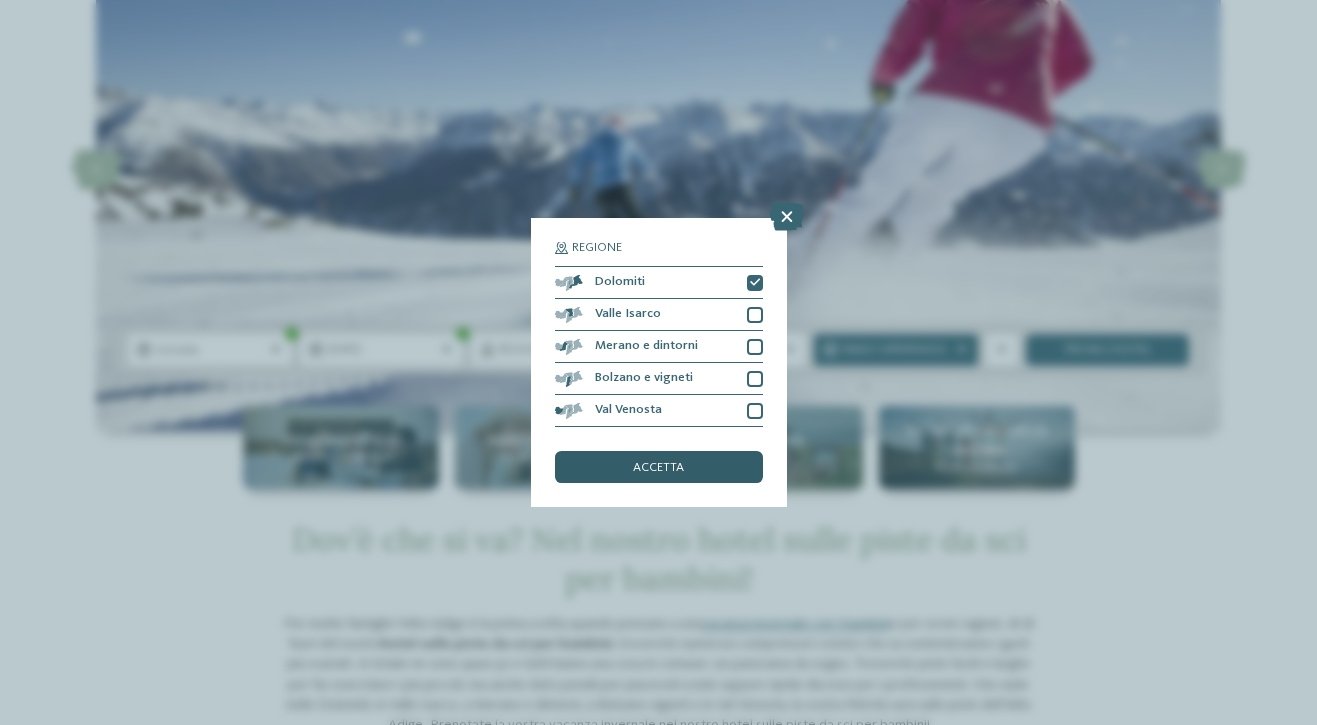 click on "accetta" at bounding box center (658, 468) 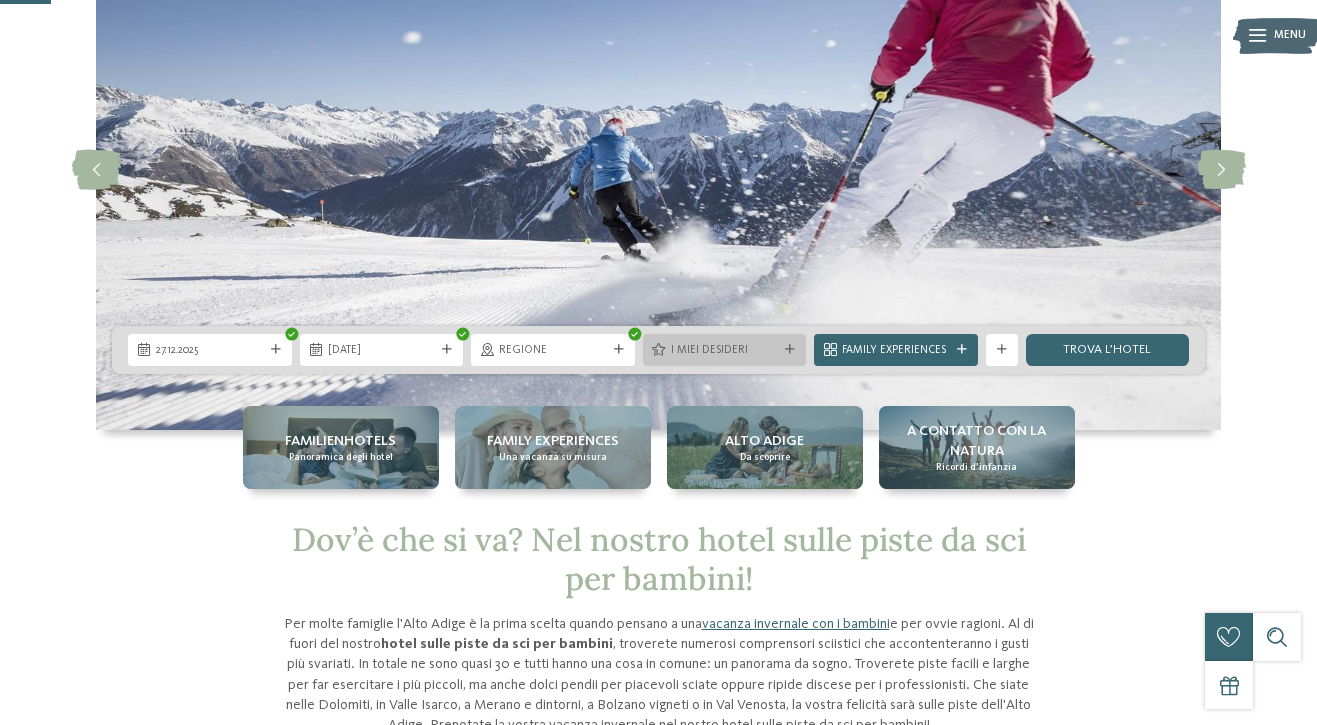 click on "I miei desideri" at bounding box center (725, 351) 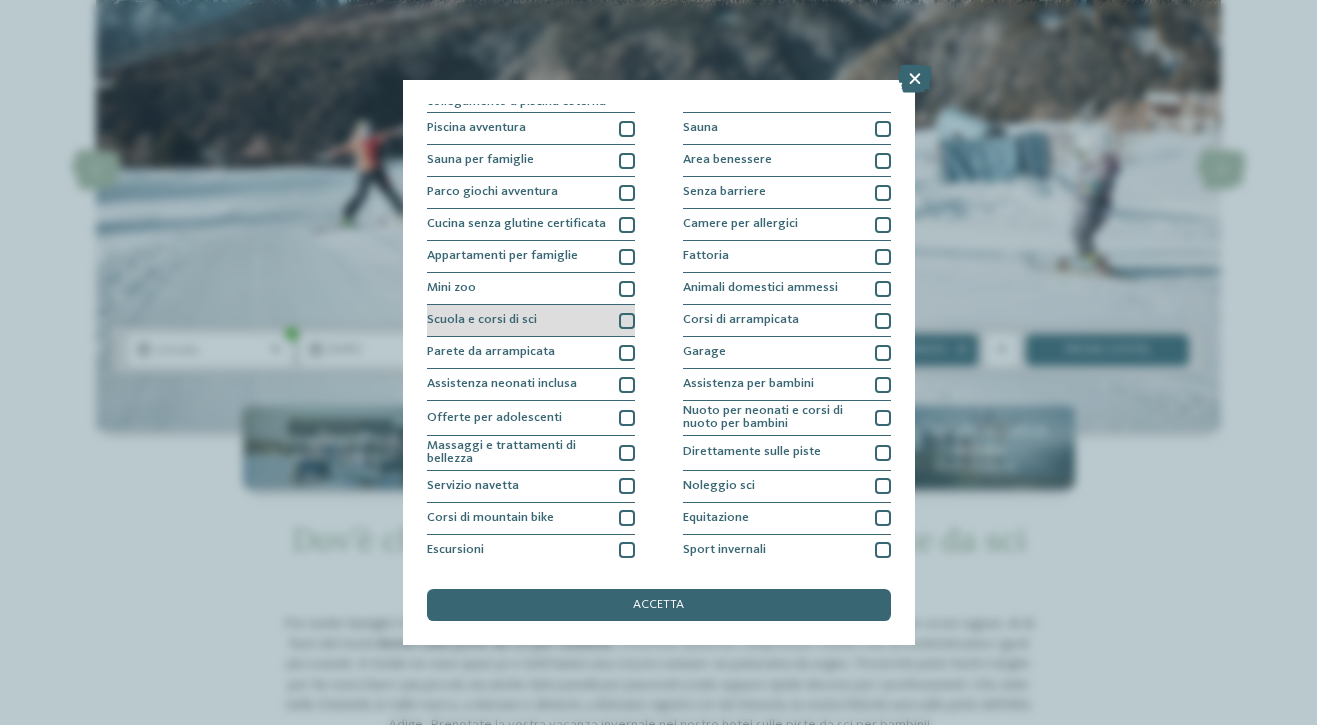 scroll, scrollTop: 0, scrollLeft: 0, axis: both 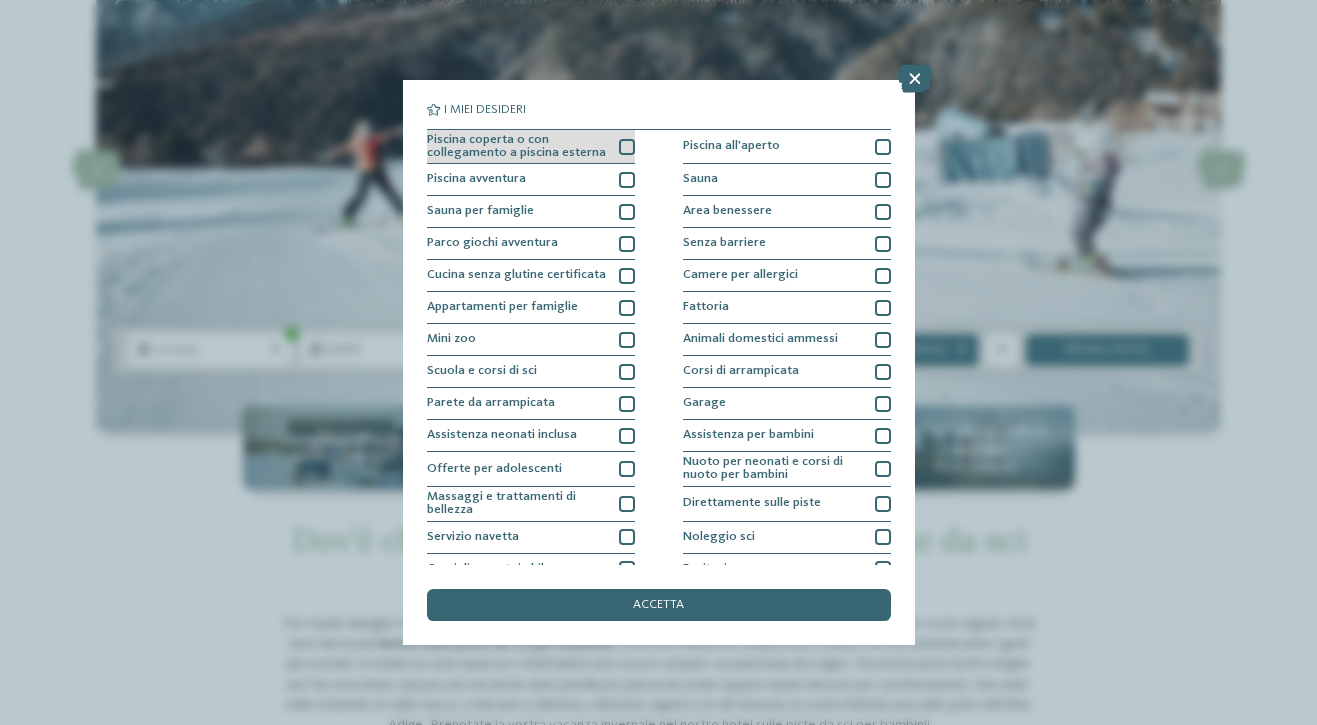 click at bounding box center [627, 147] 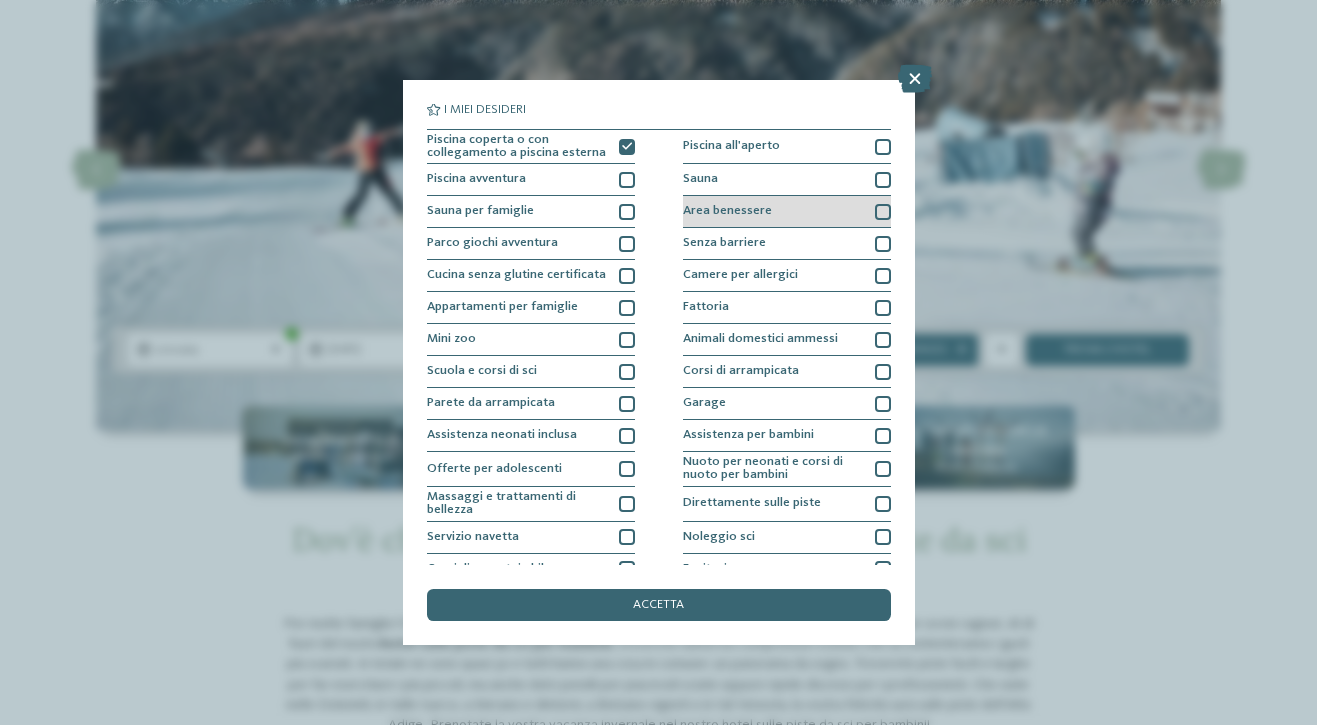 click on "Area benessere" at bounding box center [787, 212] 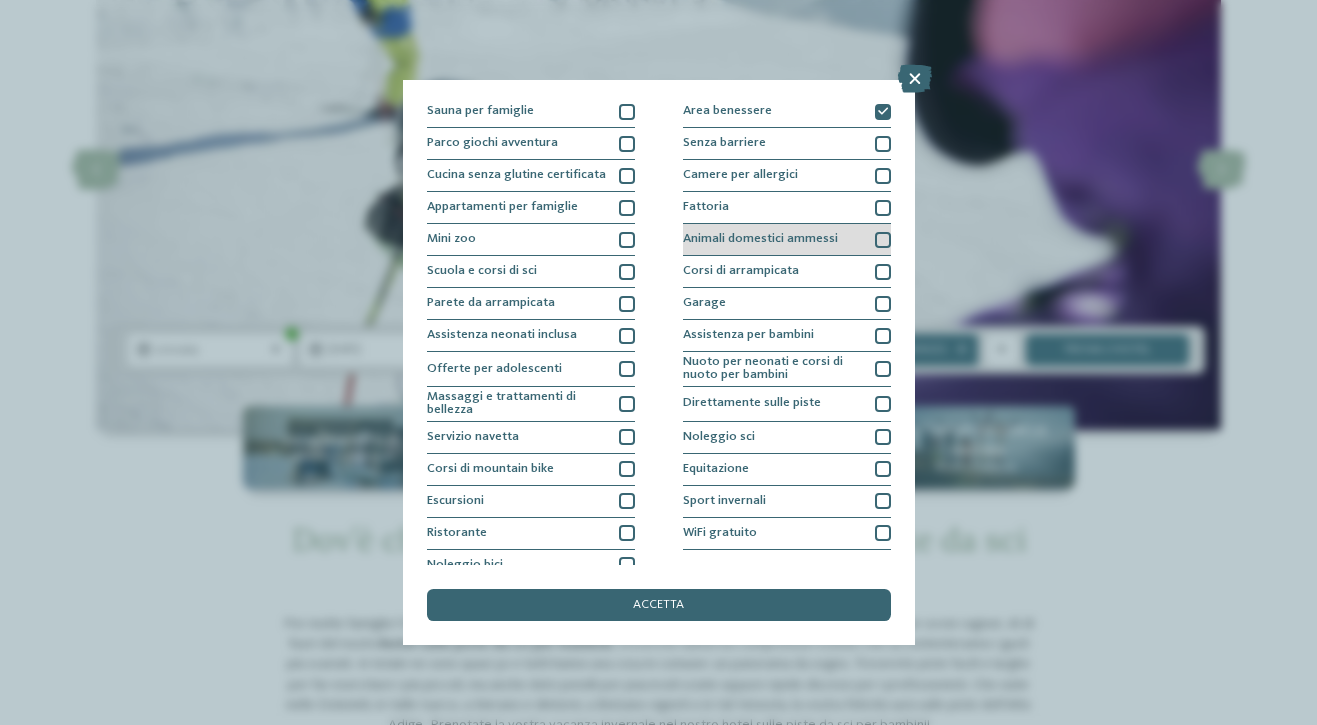 scroll, scrollTop: 116, scrollLeft: 0, axis: vertical 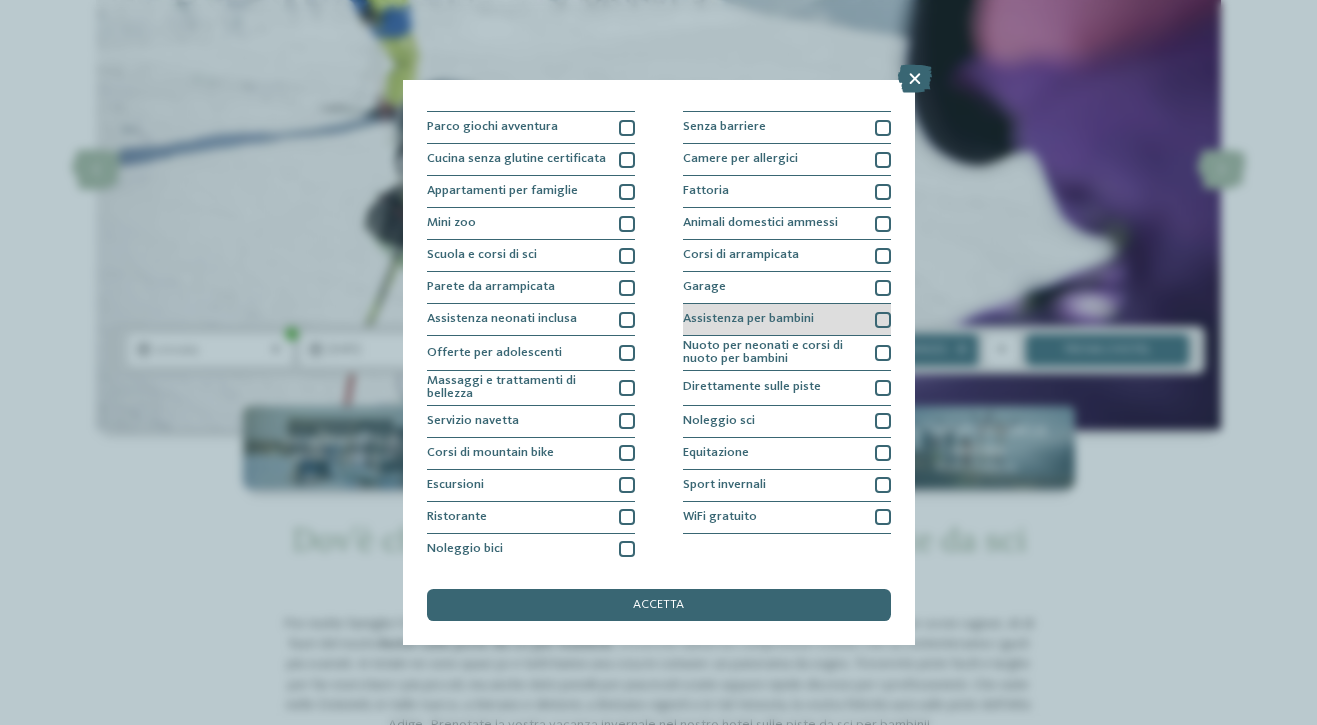 click on "Assistenza per bambini" at bounding box center (787, 320) 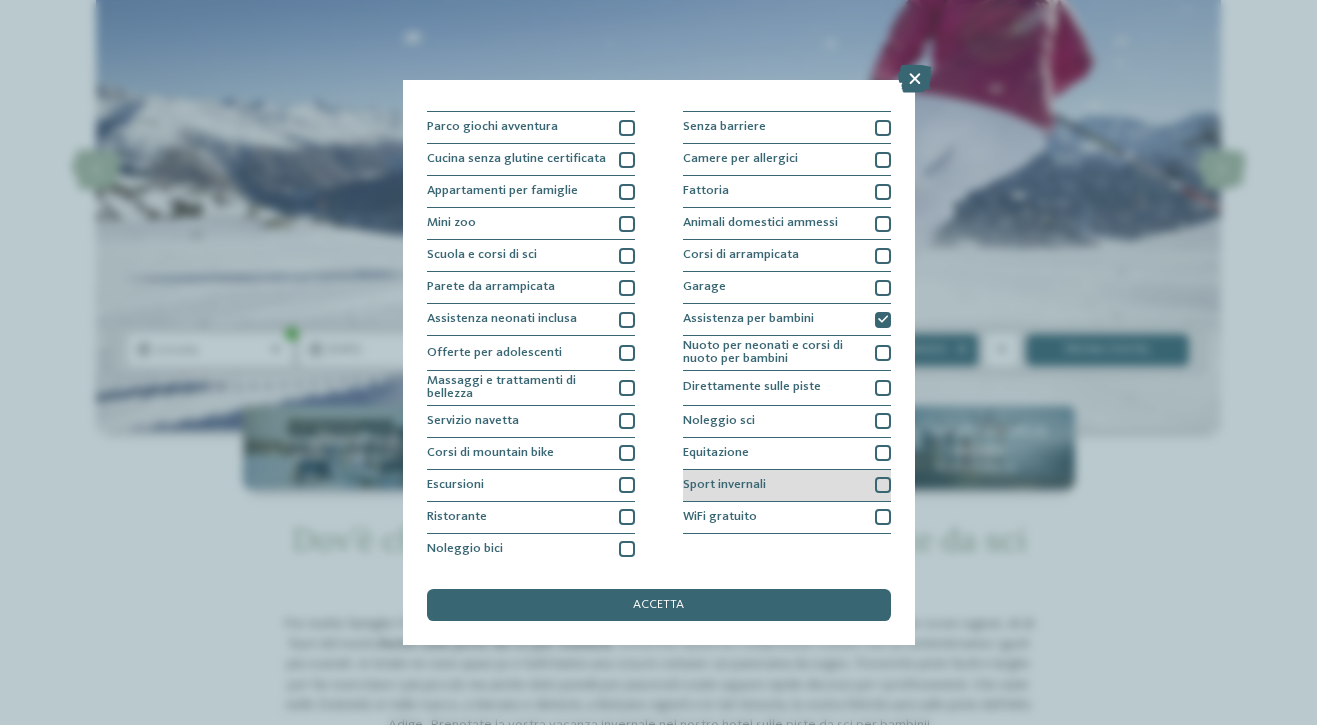 click on "Sport invernali" at bounding box center (787, 486) 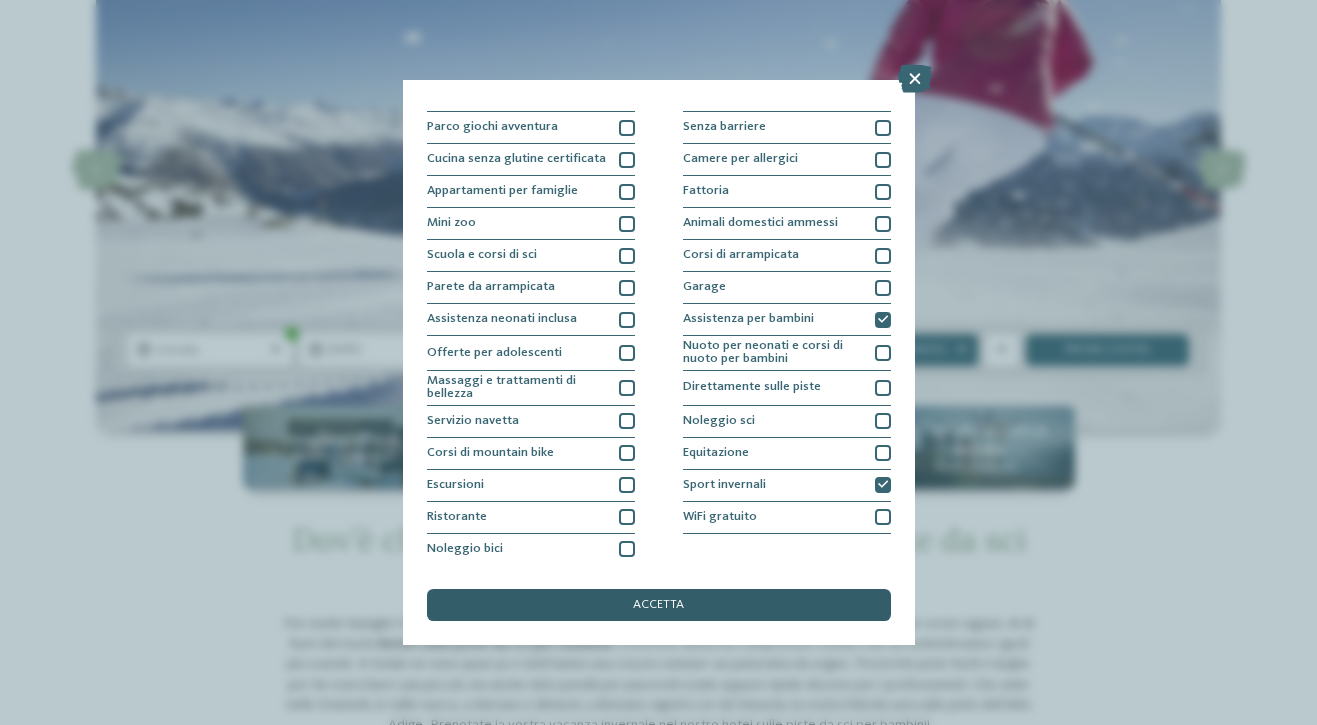 click on "accetta" at bounding box center [659, 605] 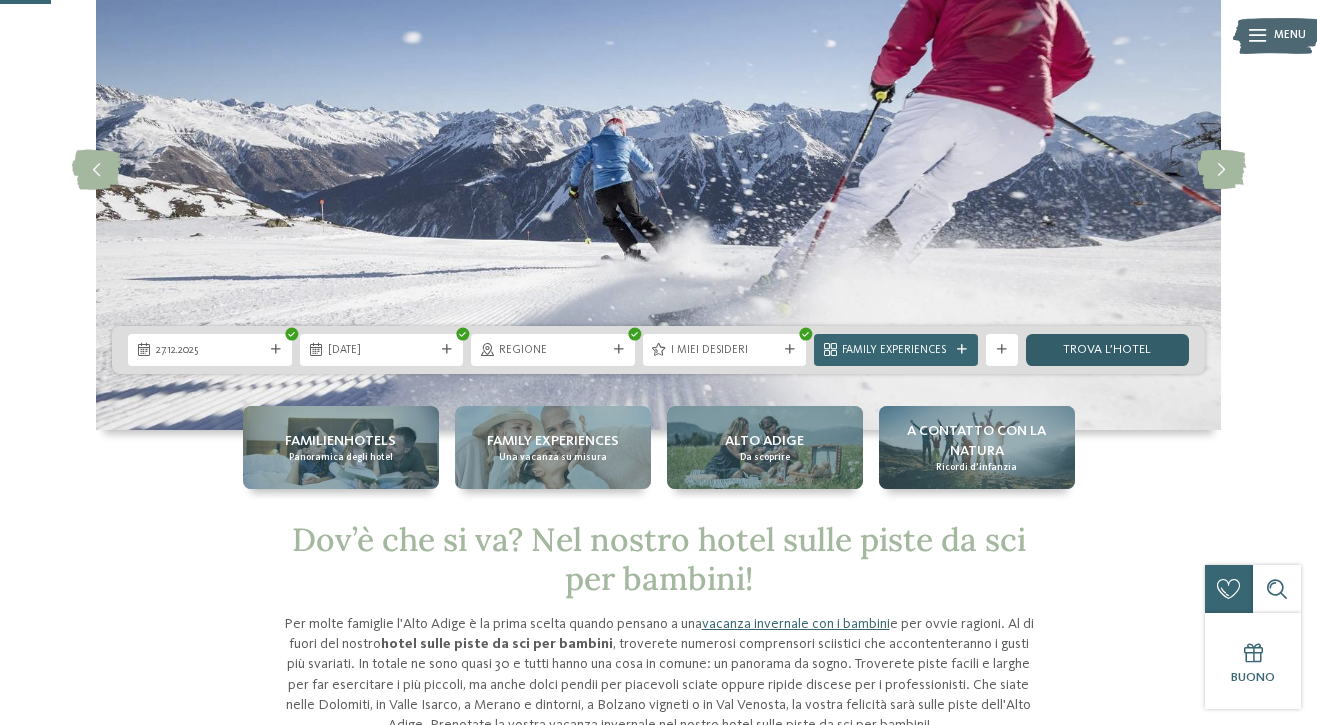 click on "trova l’hotel" at bounding box center [1108, 350] 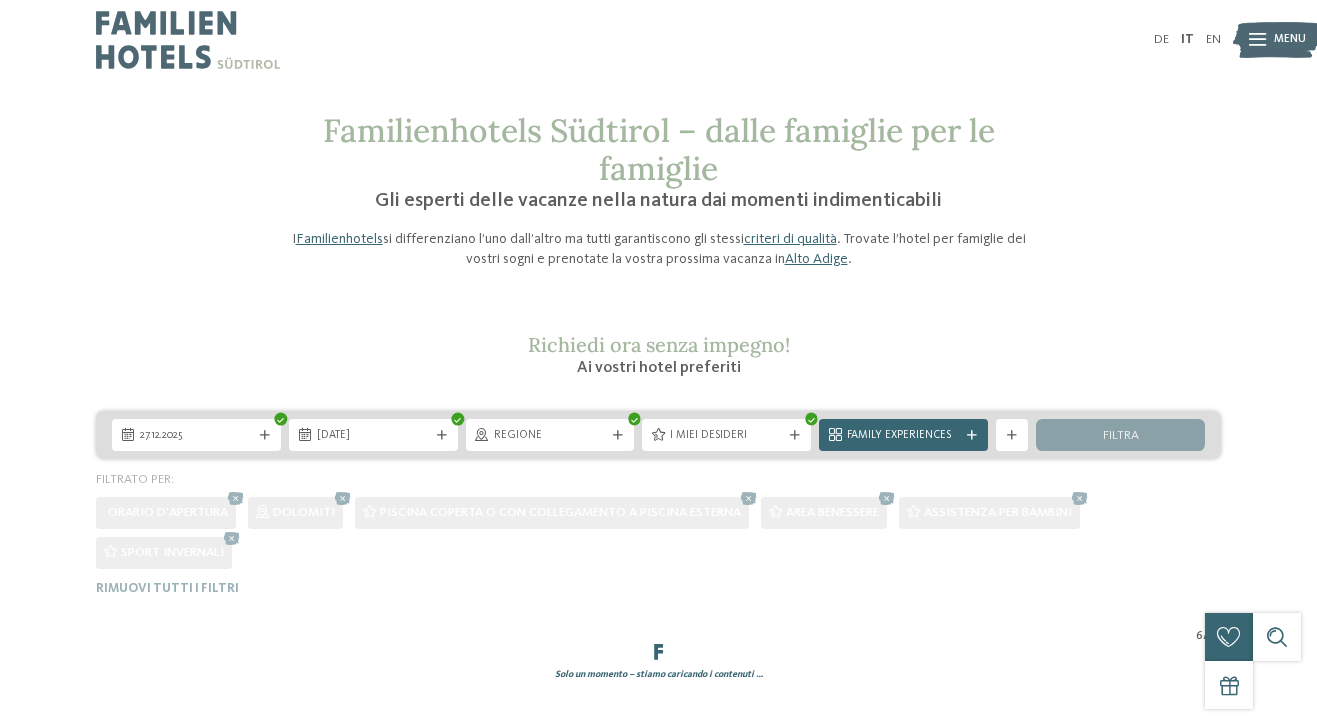 scroll, scrollTop: 0, scrollLeft: 0, axis: both 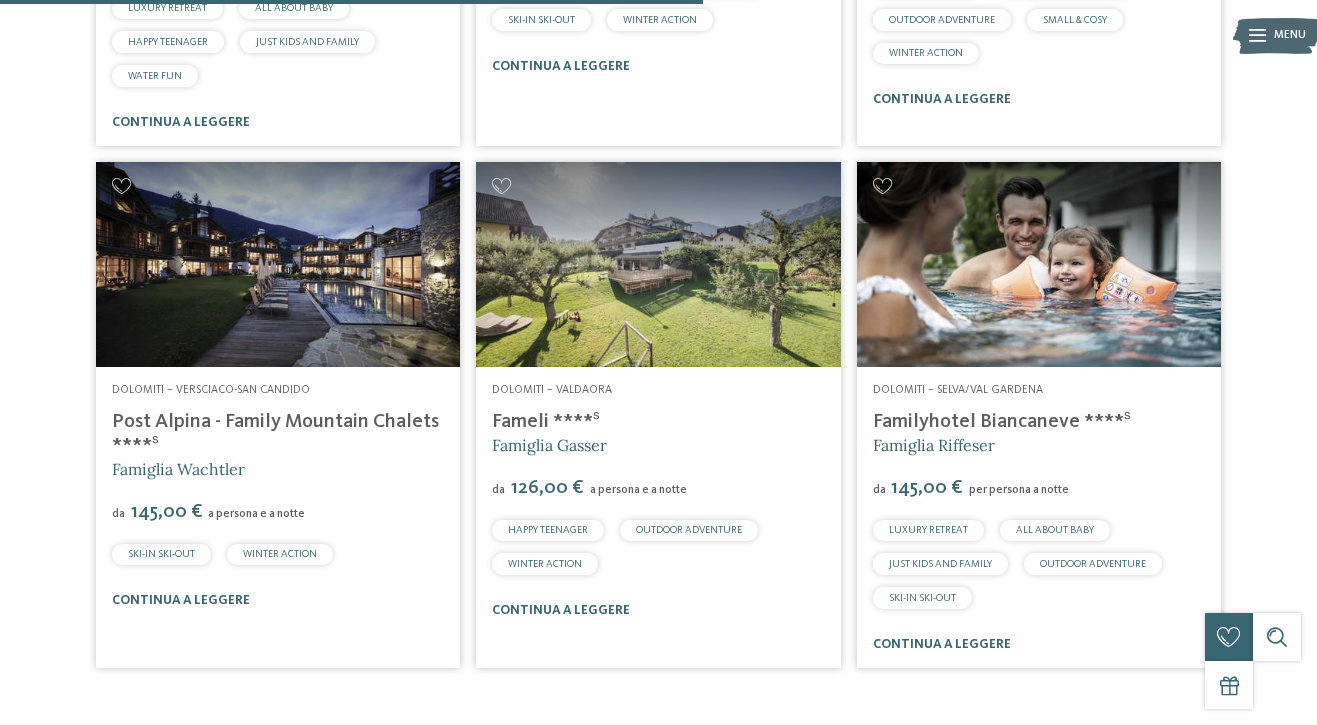 click on "Familyhotel Biancaneve ****ˢ" at bounding box center (1002, 422) 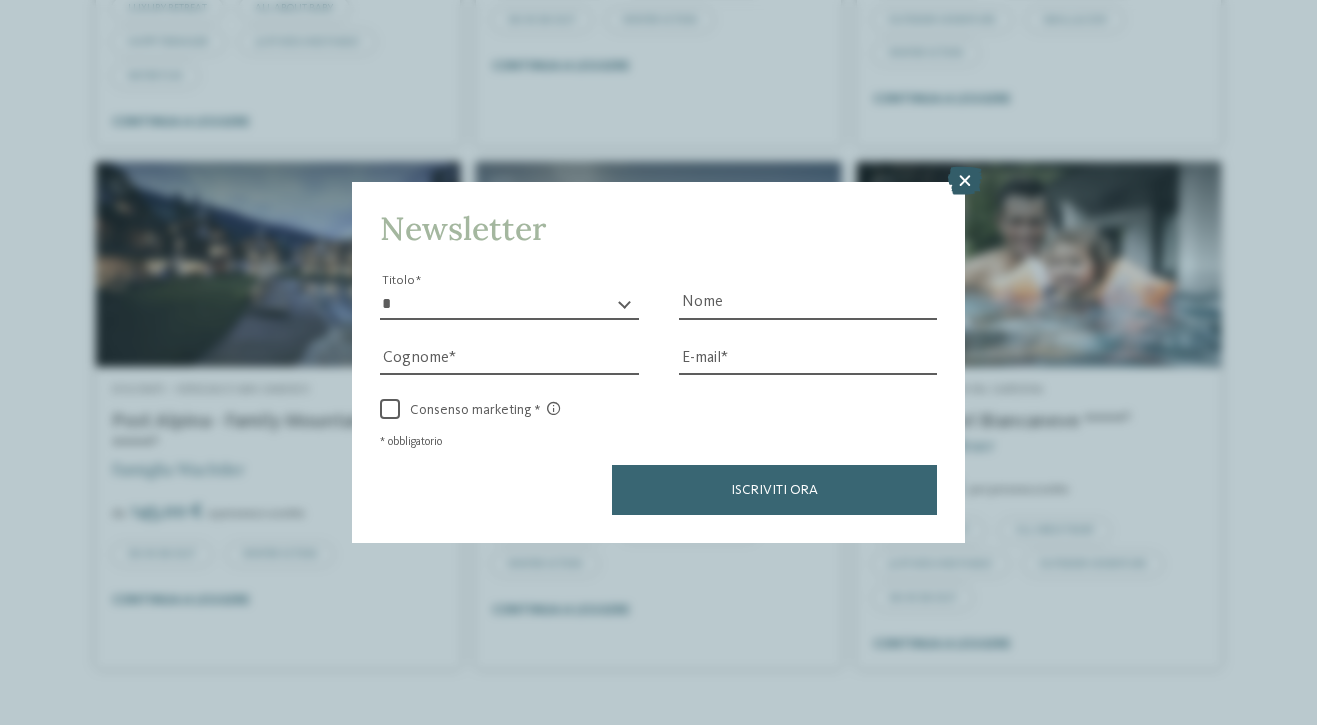 click at bounding box center (965, 181) 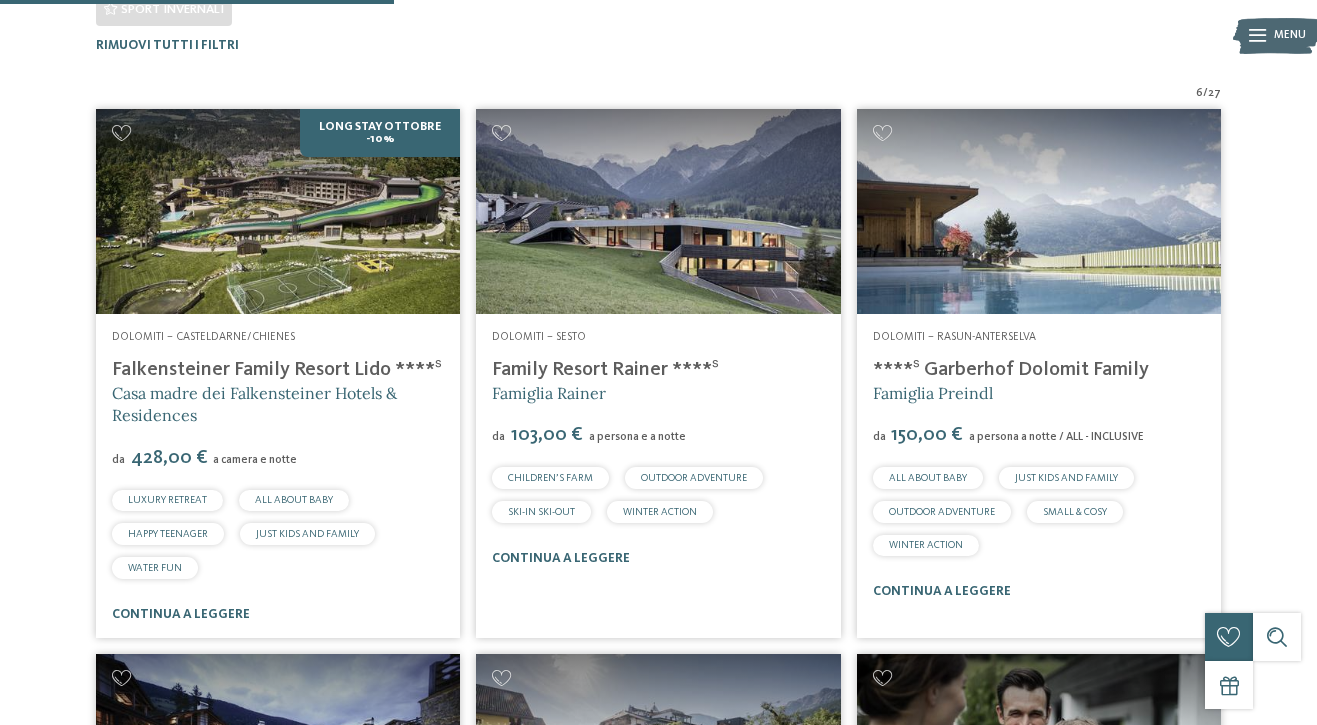 scroll, scrollTop: 538, scrollLeft: 0, axis: vertical 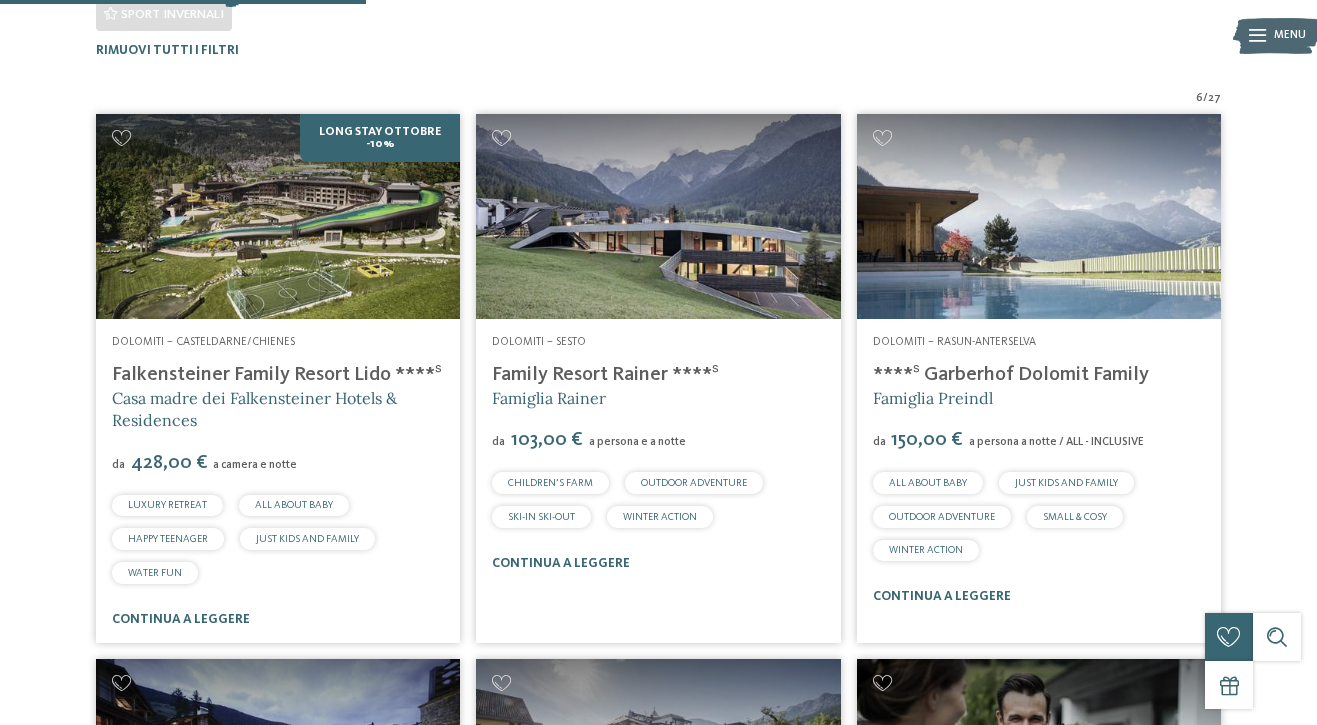 click on "****ˢ Garberhof Dolomit Family" at bounding box center (1011, 375) 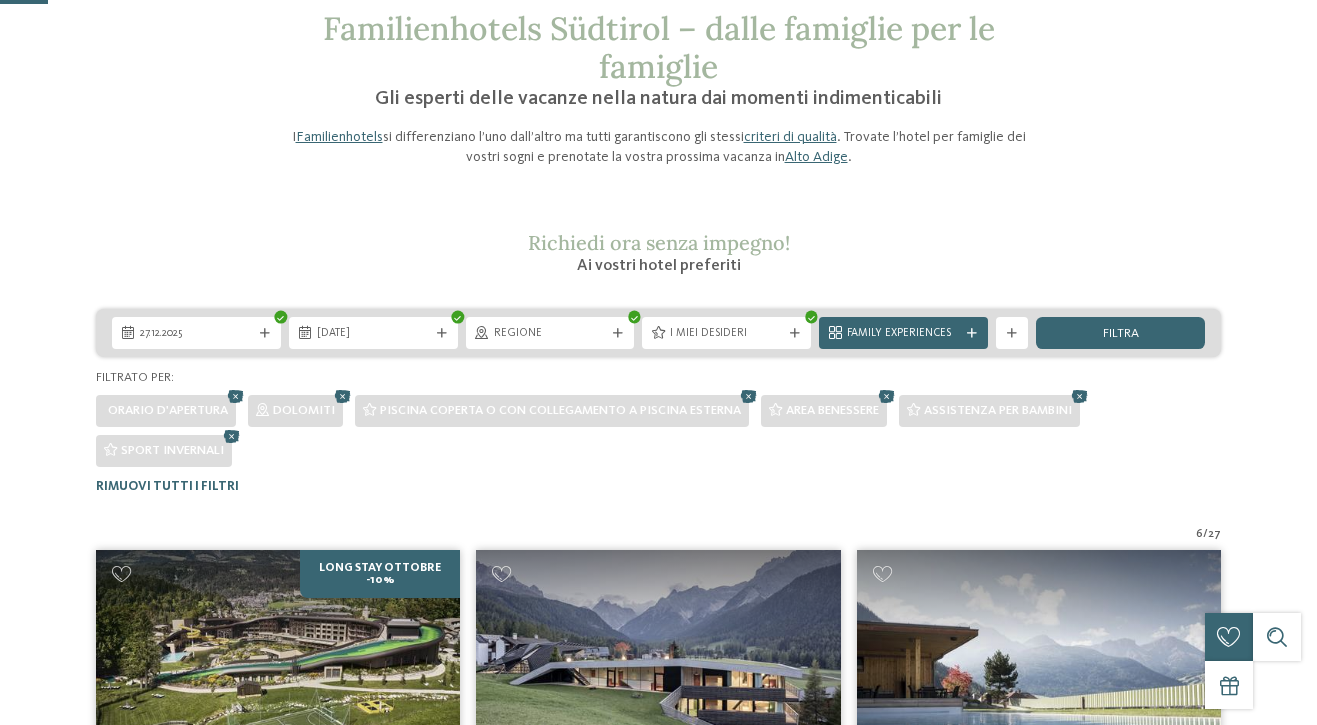 scroll, scrollTop: 0, scrollLeft: 0, axis: both 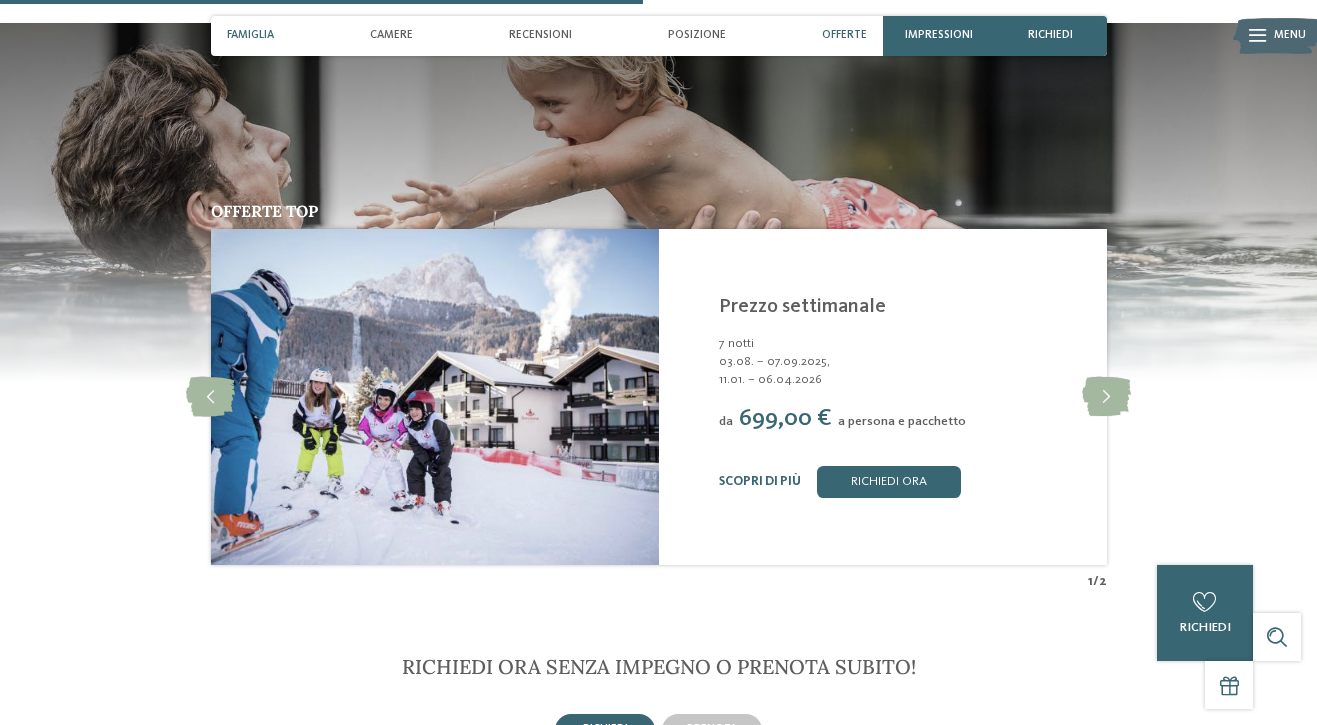 click on "Famiglia" at bounding box center (250, 35) 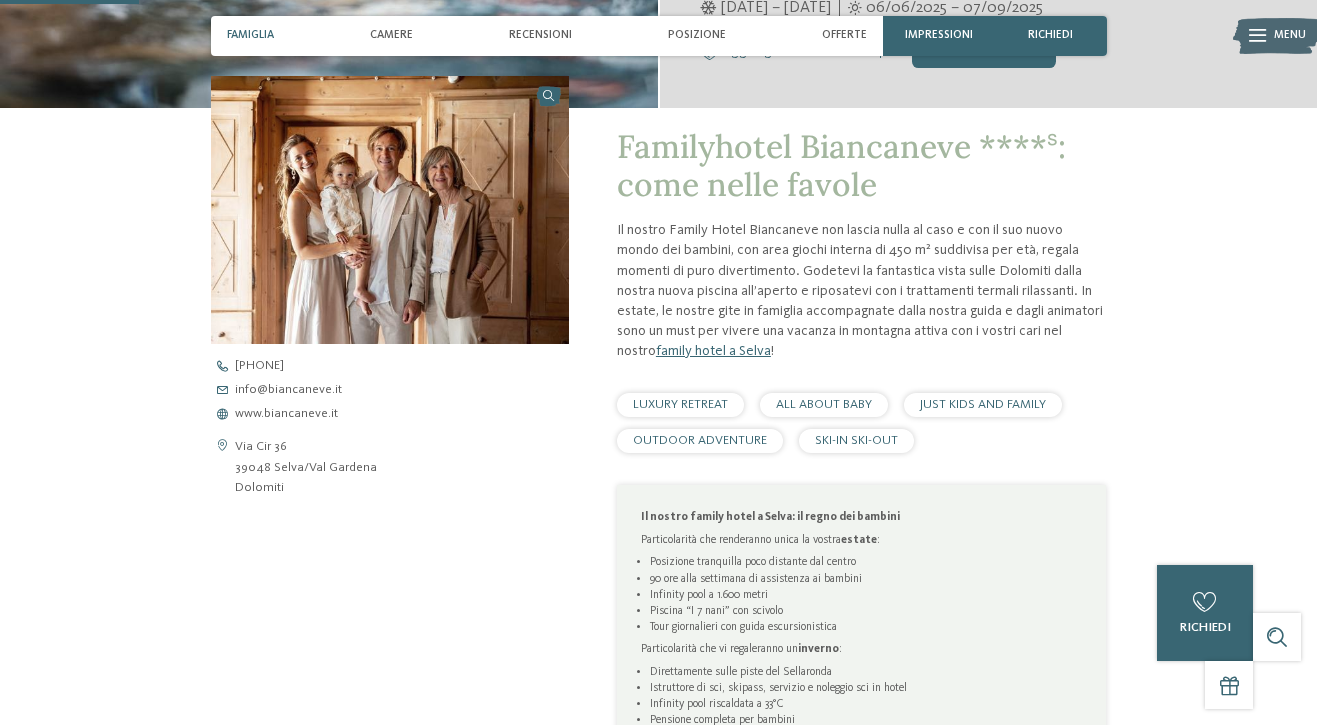 scroll, scrollTop: 463, scrollLeft: 0, axis: vertical 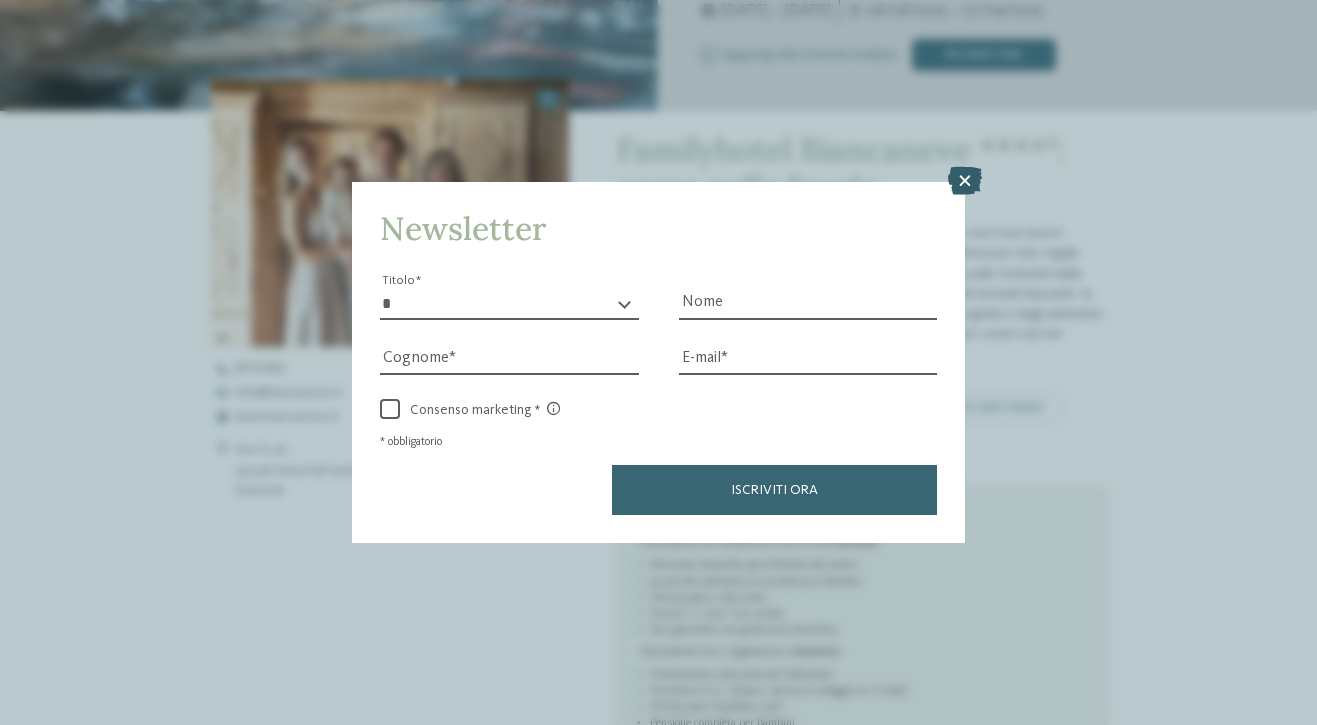 click at bounding box center [965, 181] 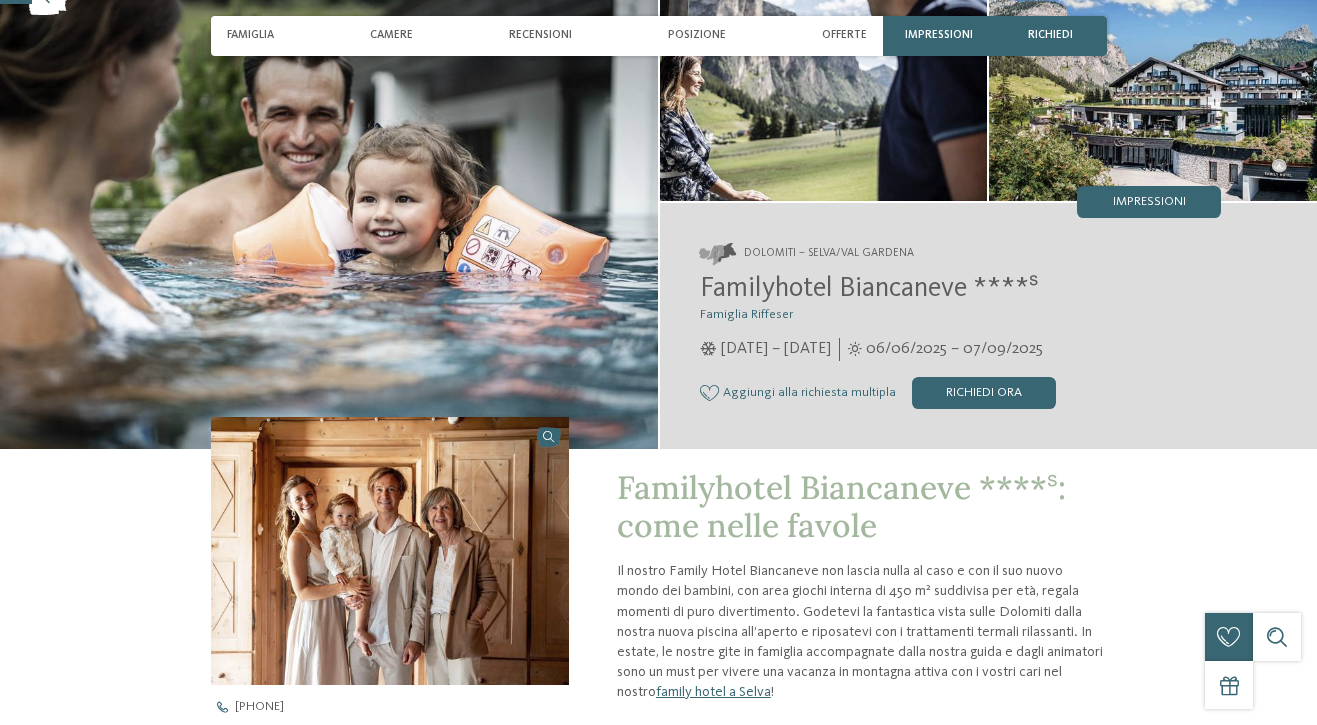 scroll, scrollTop: 142, scrollLeft: 0, axis: vertical 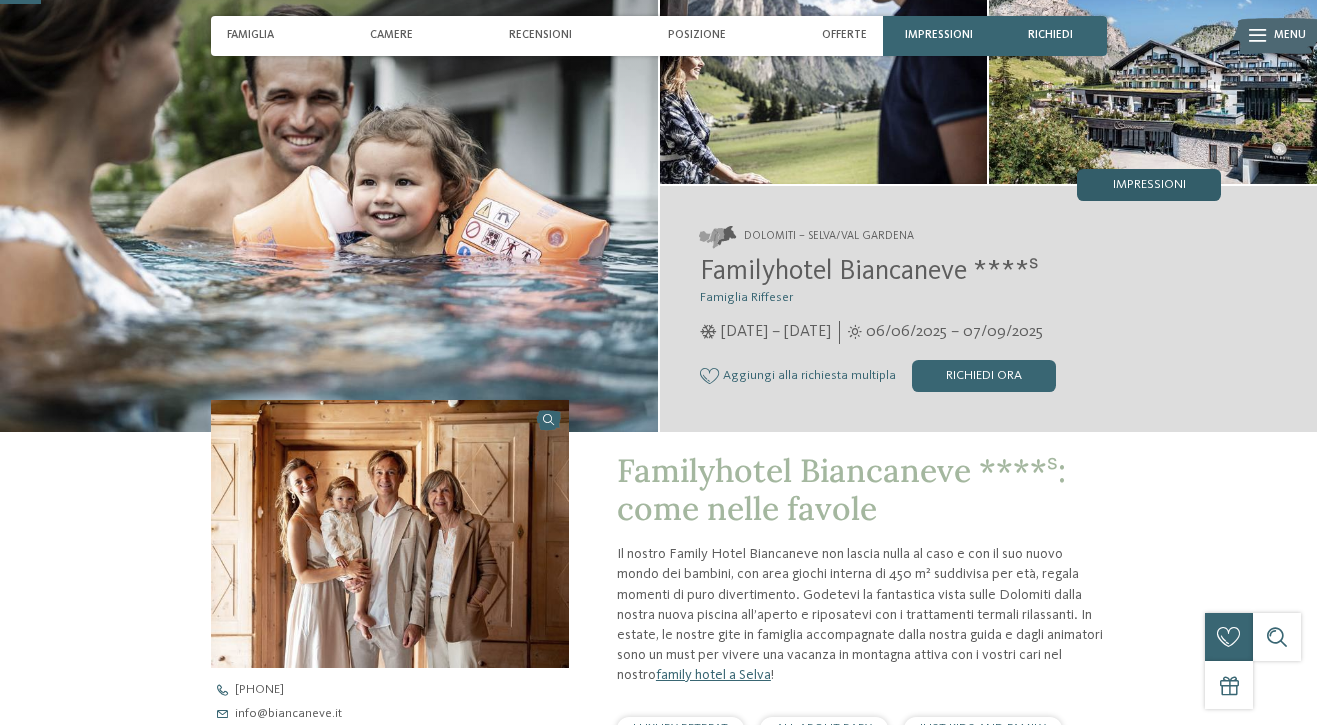 click on "Impressioni" at bounding box center (1149, 185) 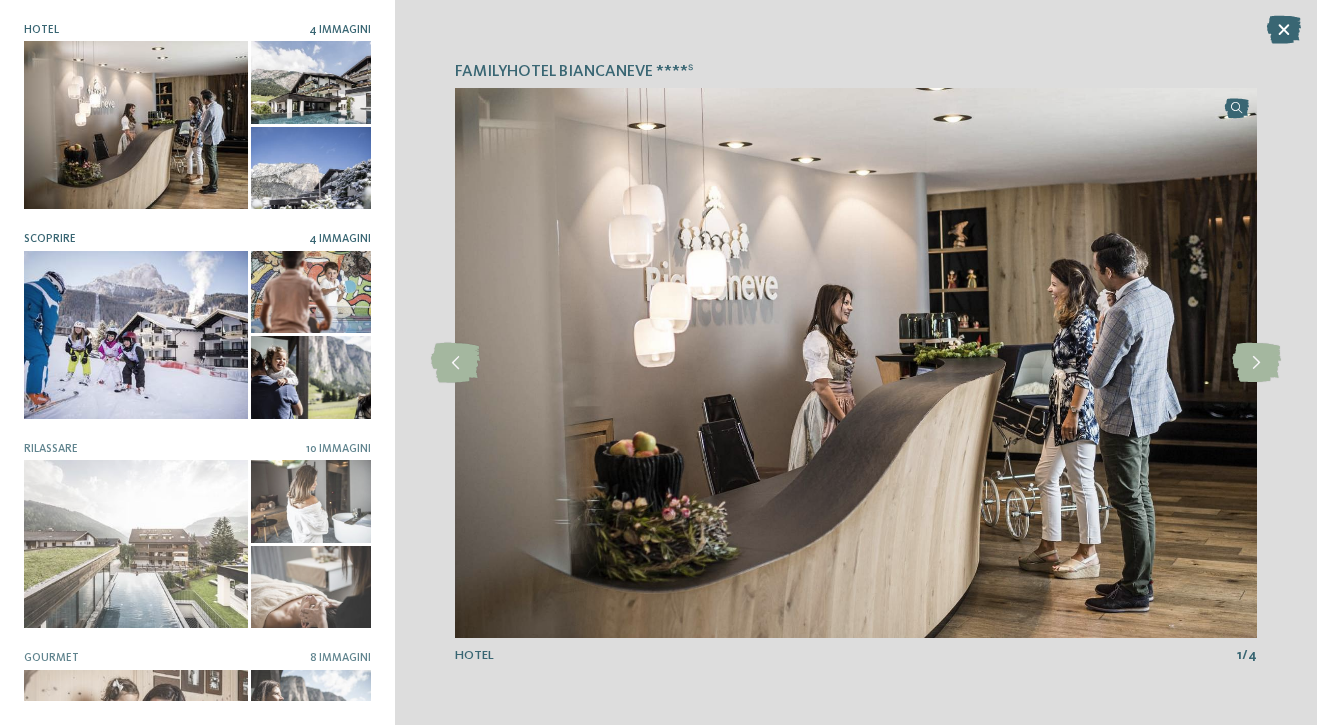 click at bounding box center (311, 292) 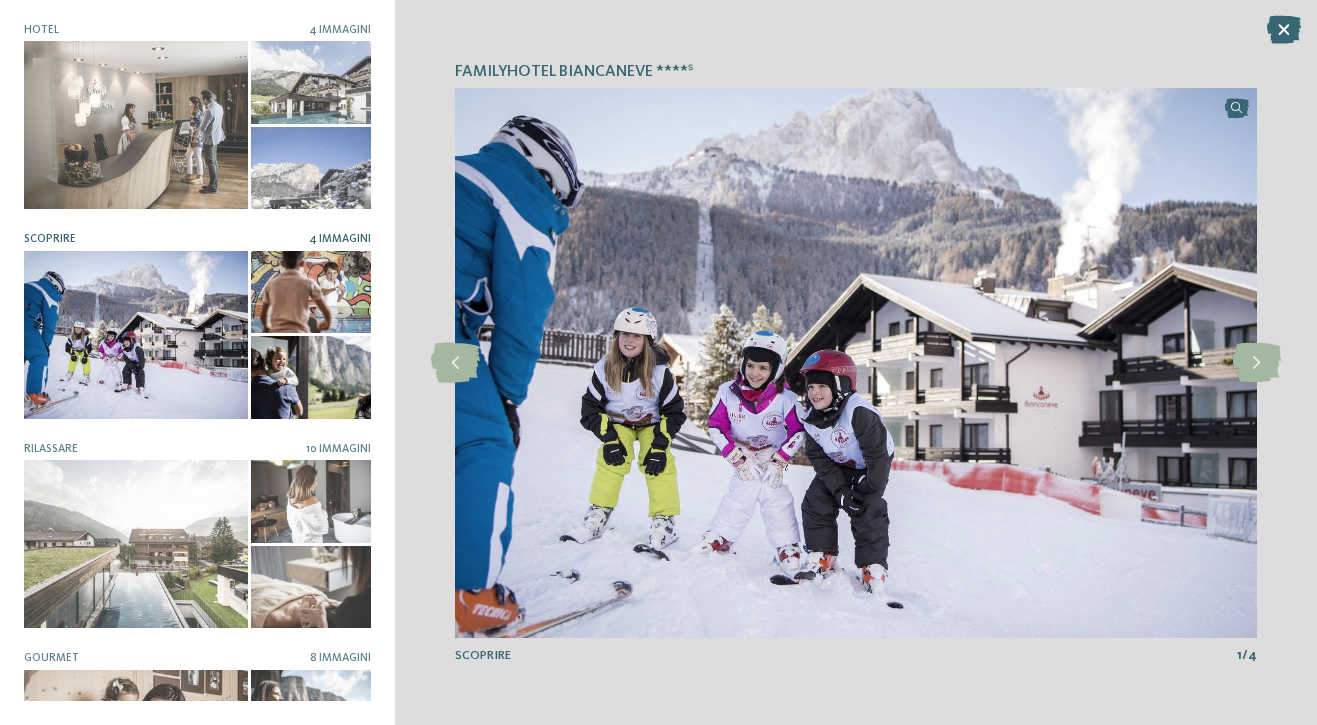 click at bounding box center [311, 292] 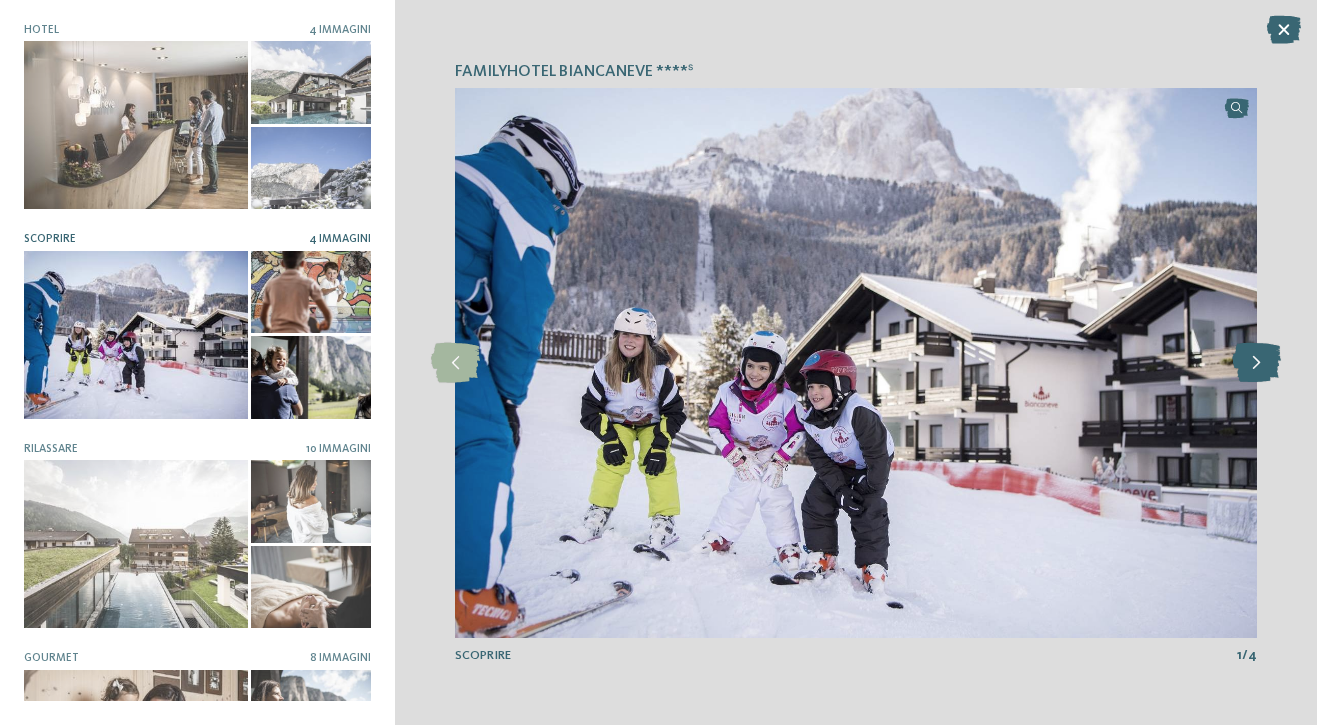 click at bounding box center [1256, 363] 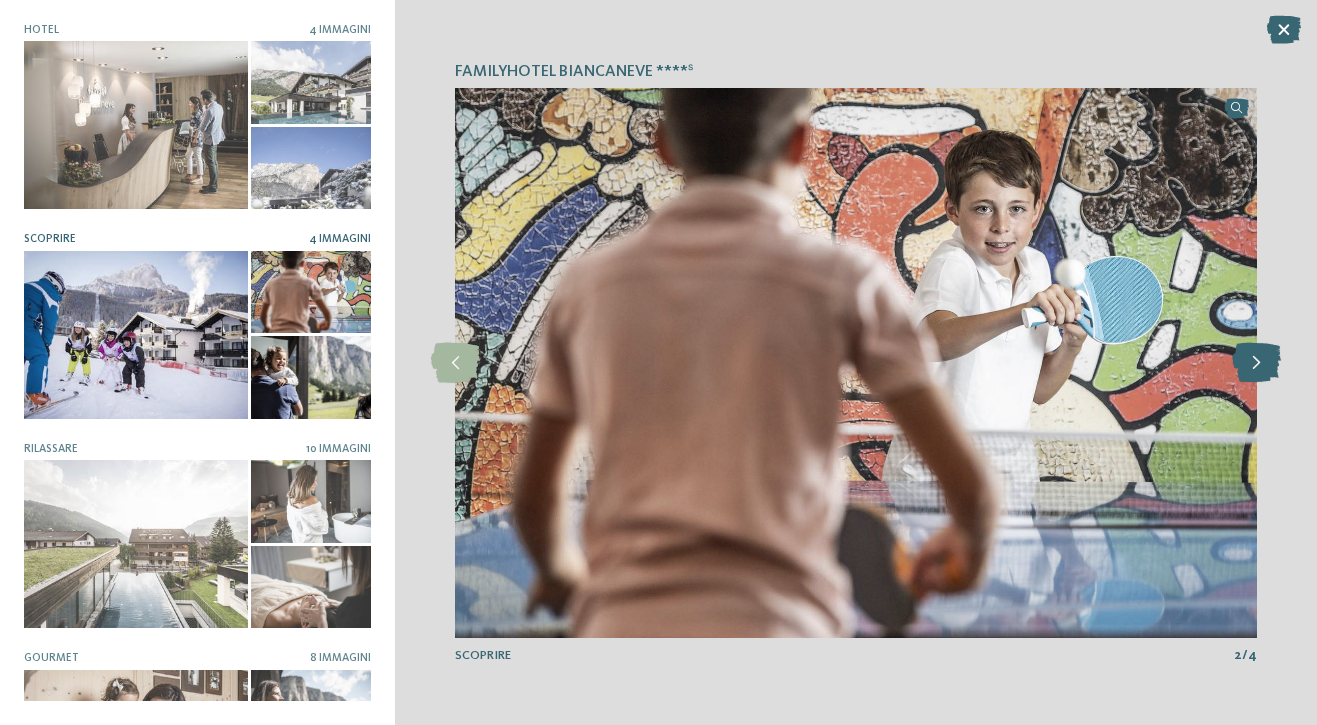 click at bounding box center (1256, 363) 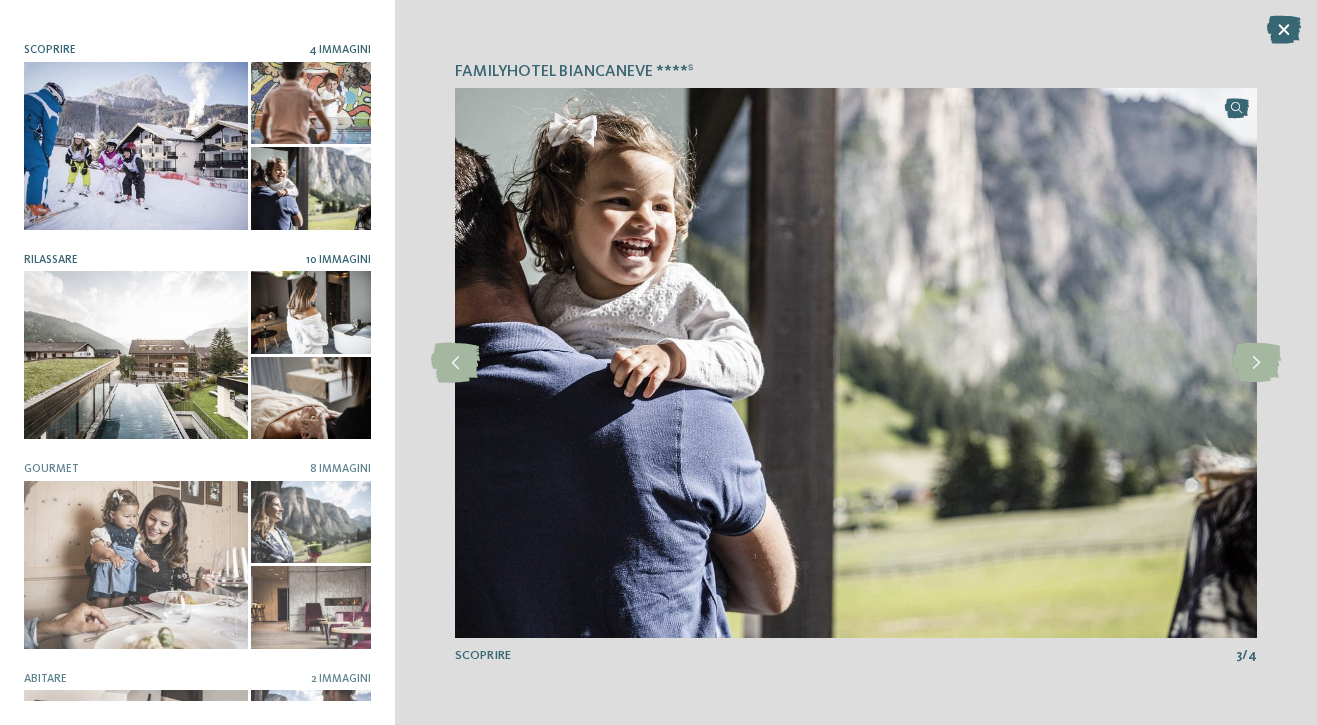 scroll, scrollTop: 346, scrollLeft: 0, axis: vertical 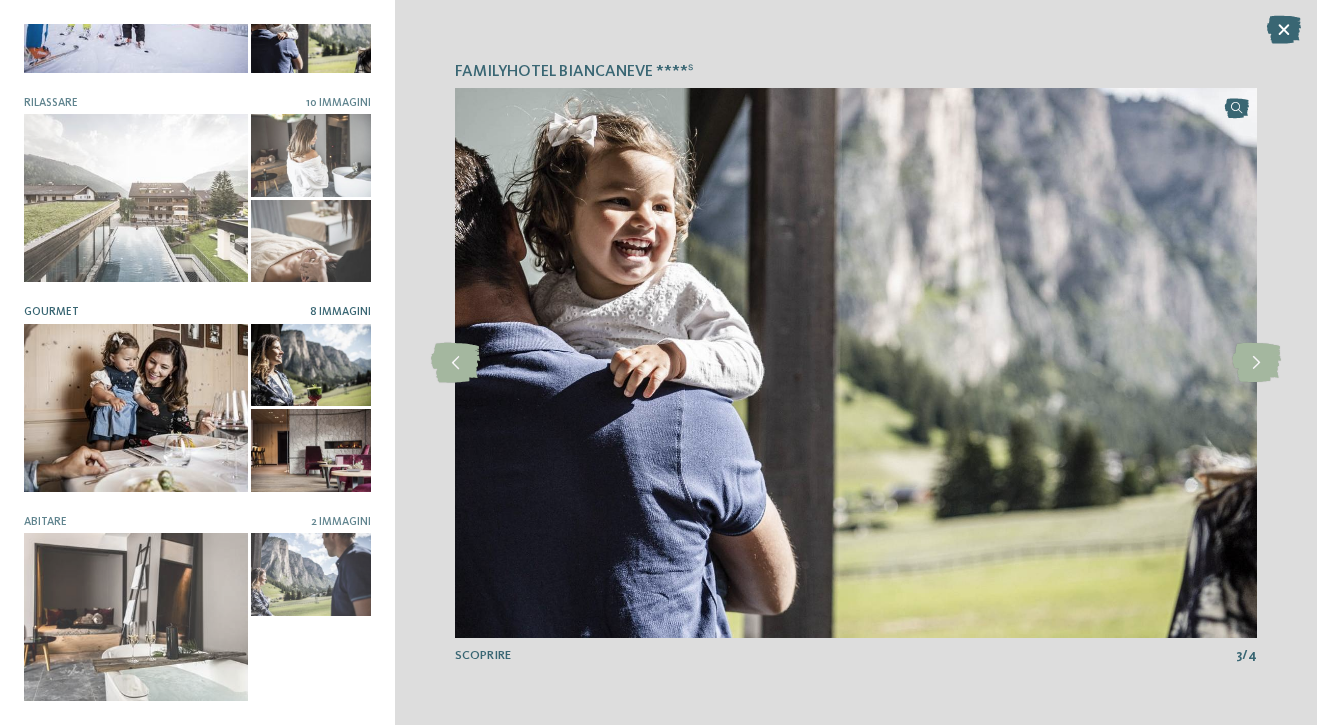click at bounding box center (136, 408) 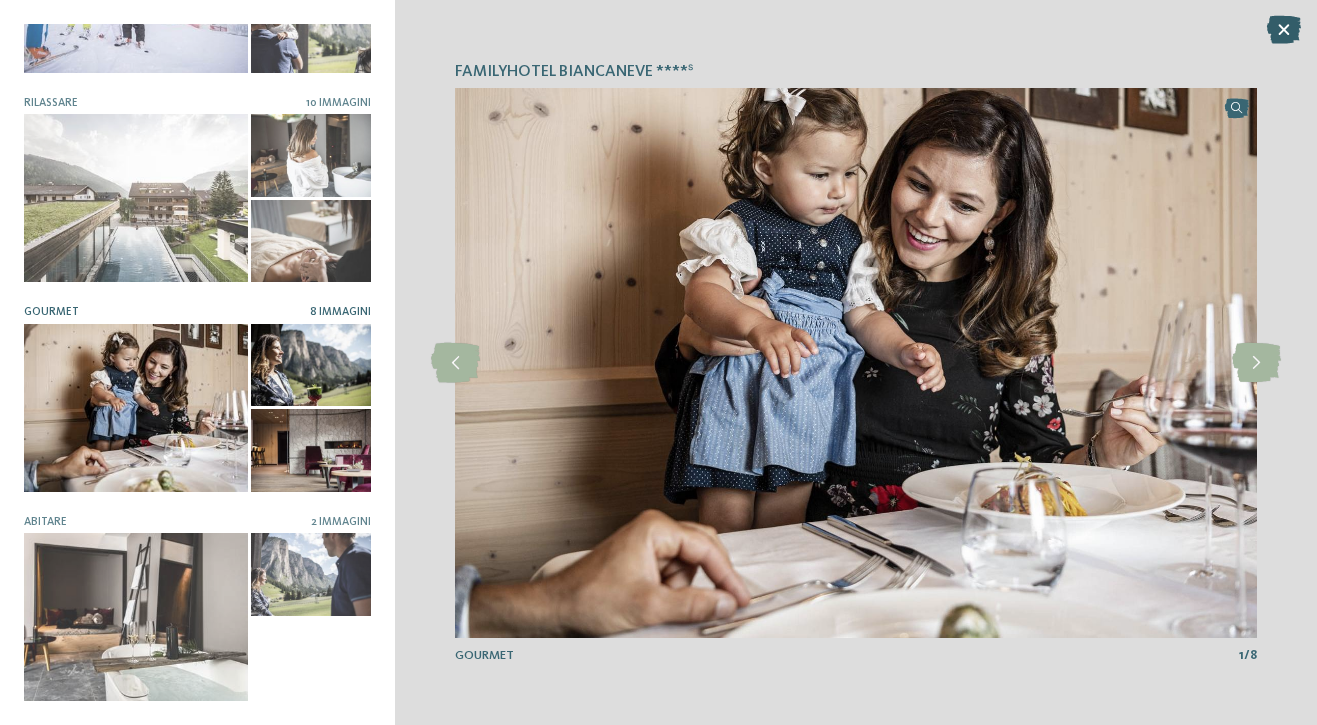 click at bounding box center [1284, 30] 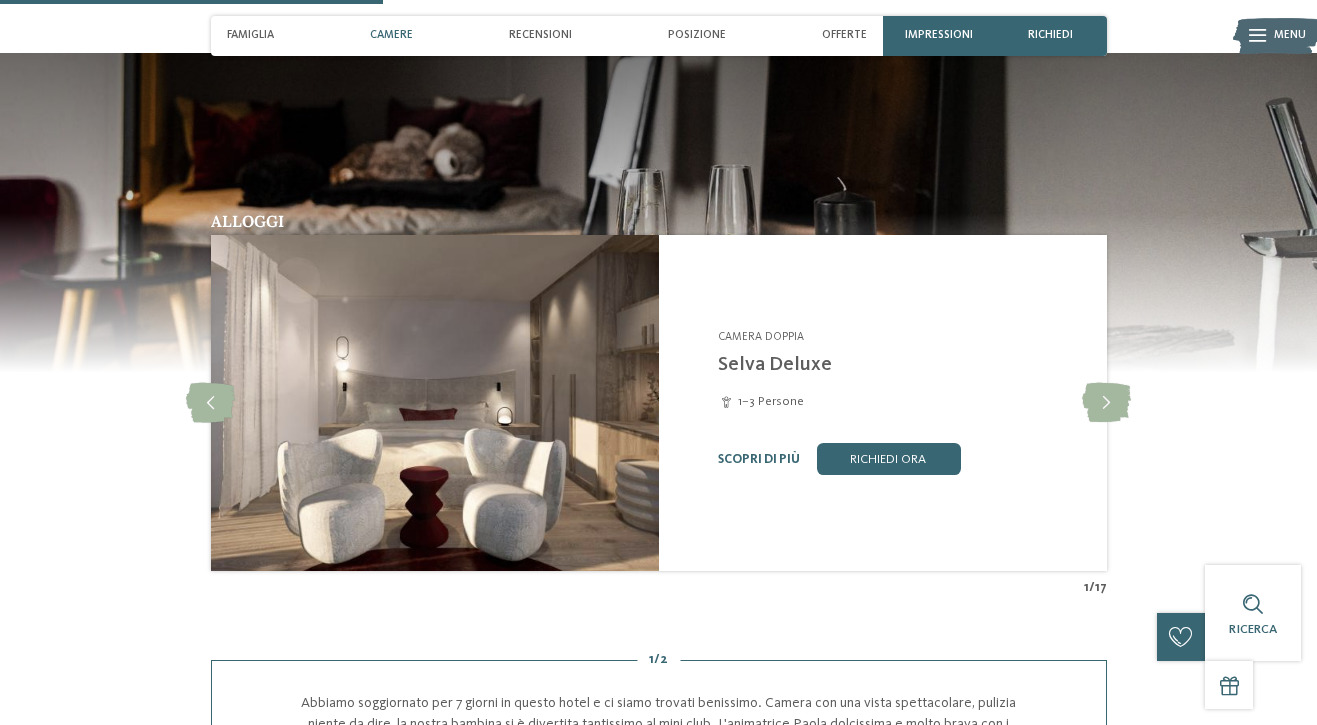 scroll, scrollTop: 1328, scrollLeft: 0, axis: vertical 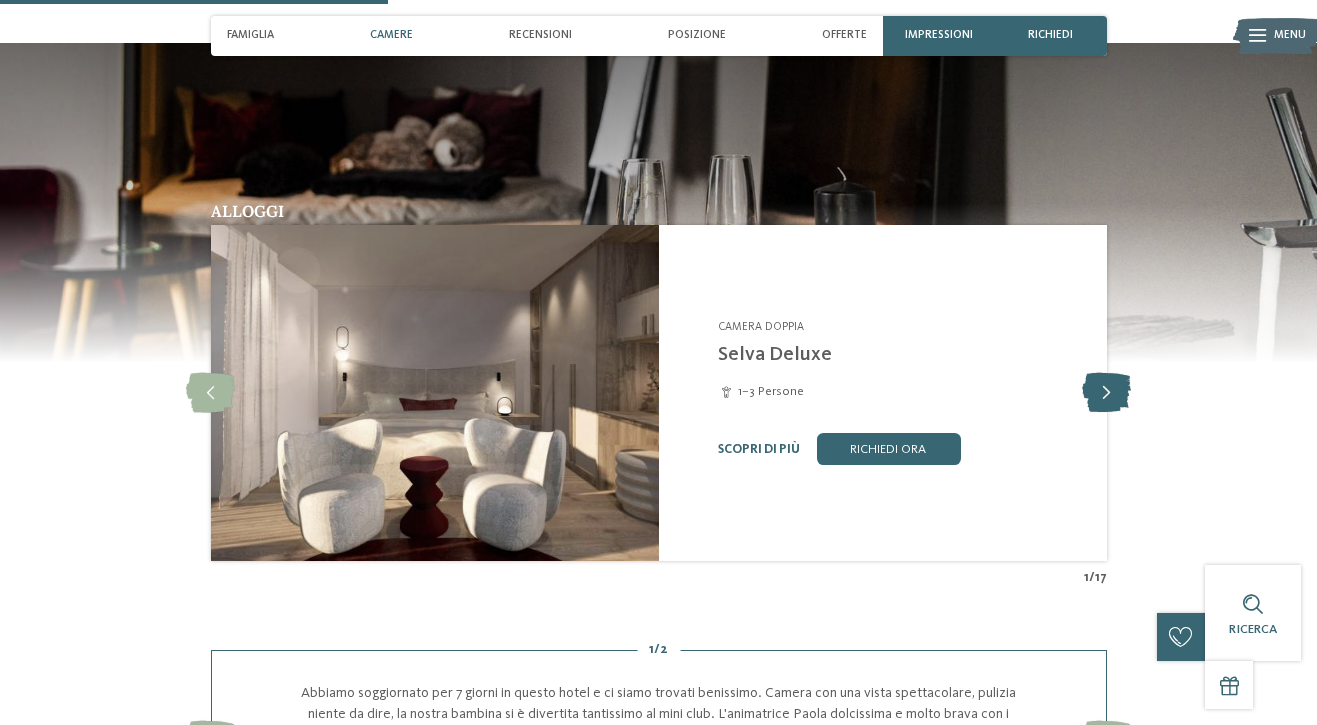 click at bounding box center (1106, 393) 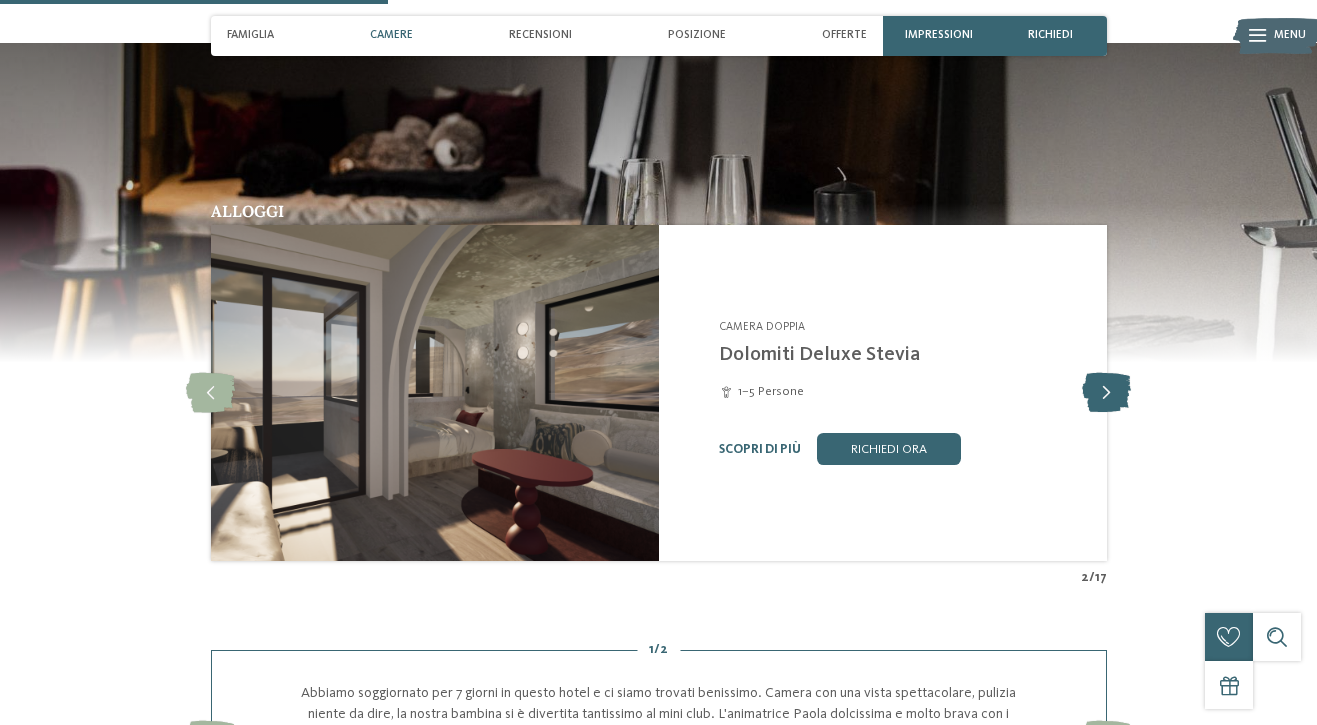 click at bounding box center (1106, 393) 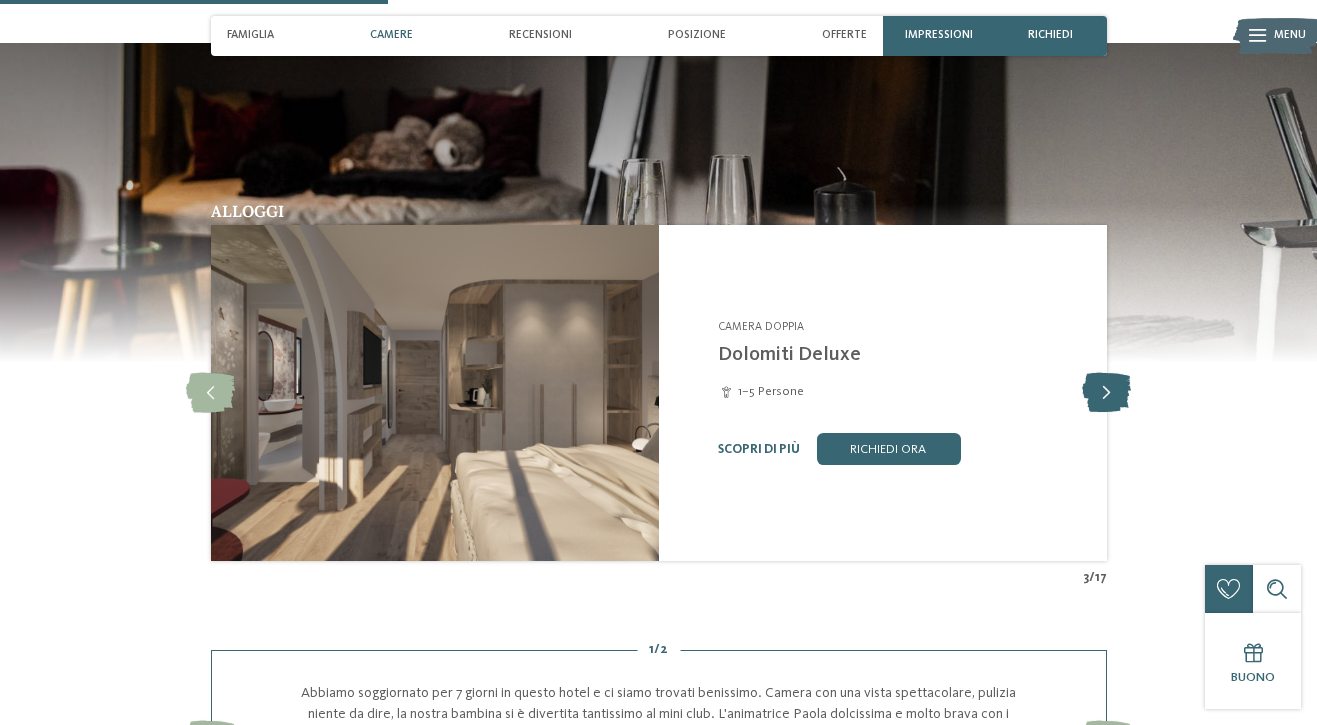 click at bounding box center [1106, 393] 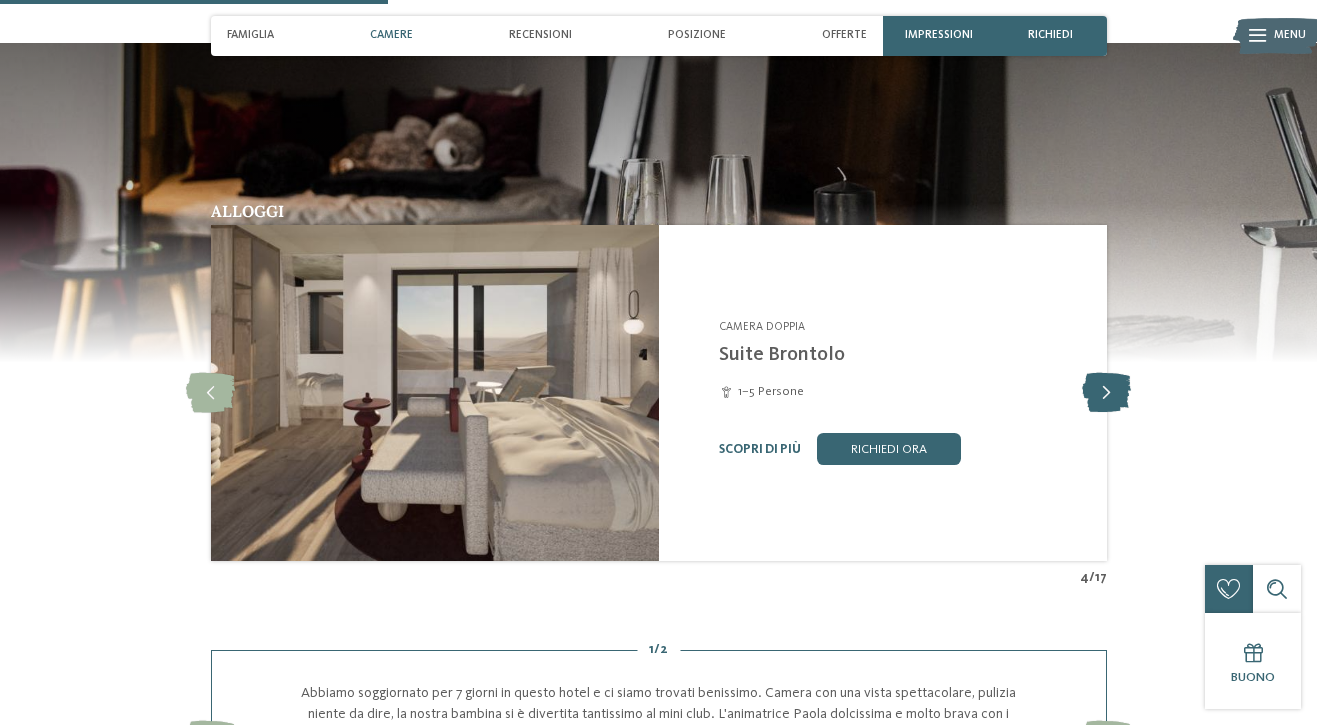click at bounding box center [1106, 393] 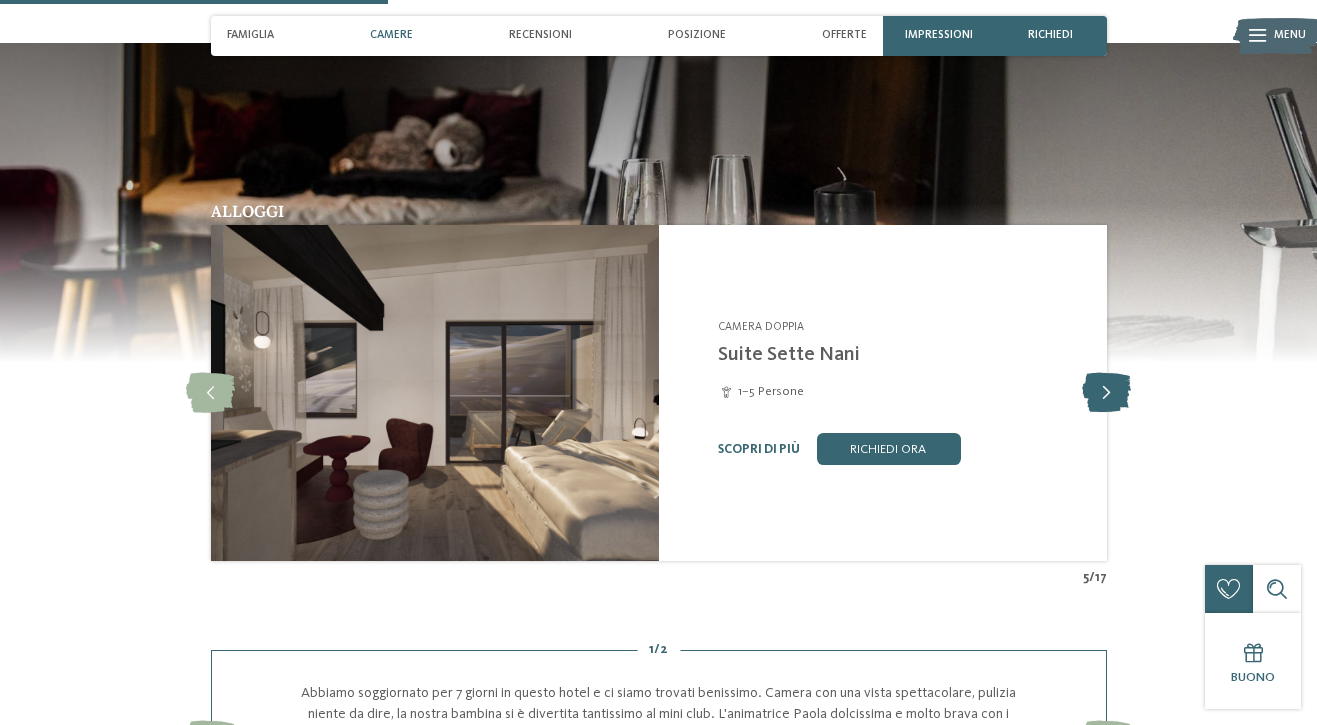 click at bounding box center (1106, 393) 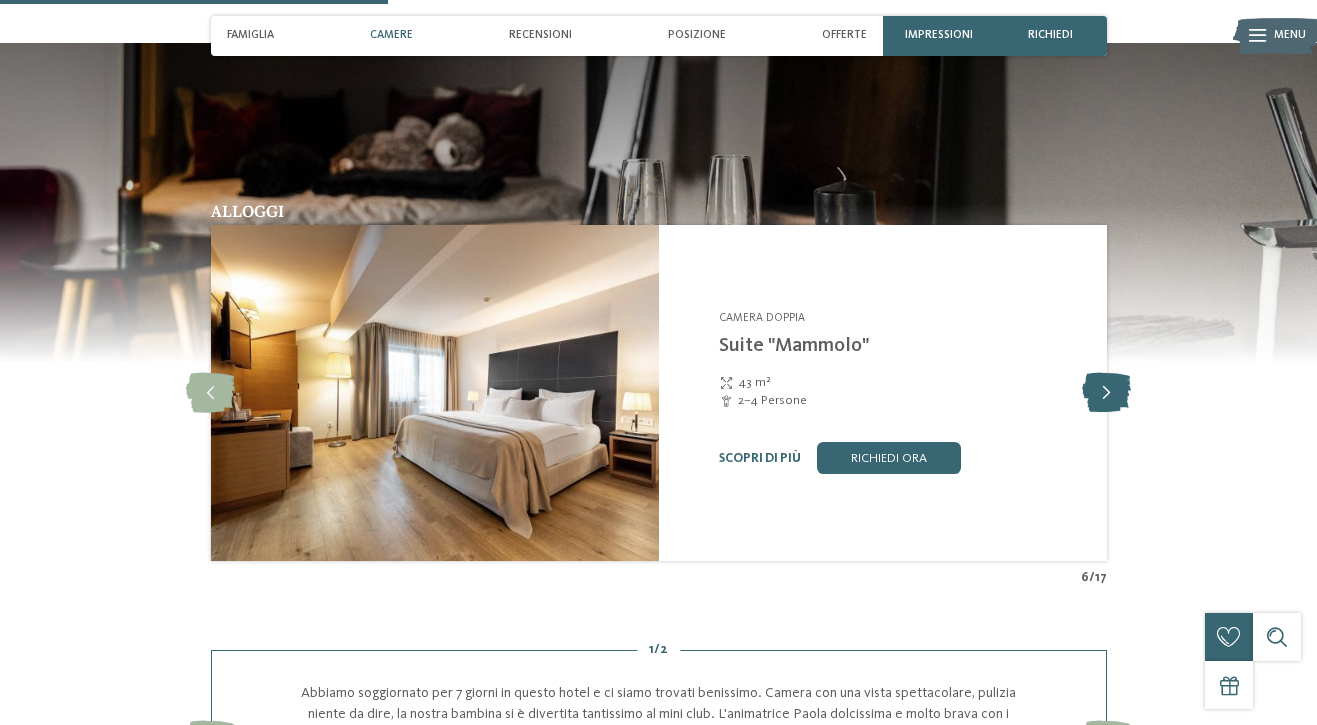 click at bounding box center (1106, 393) 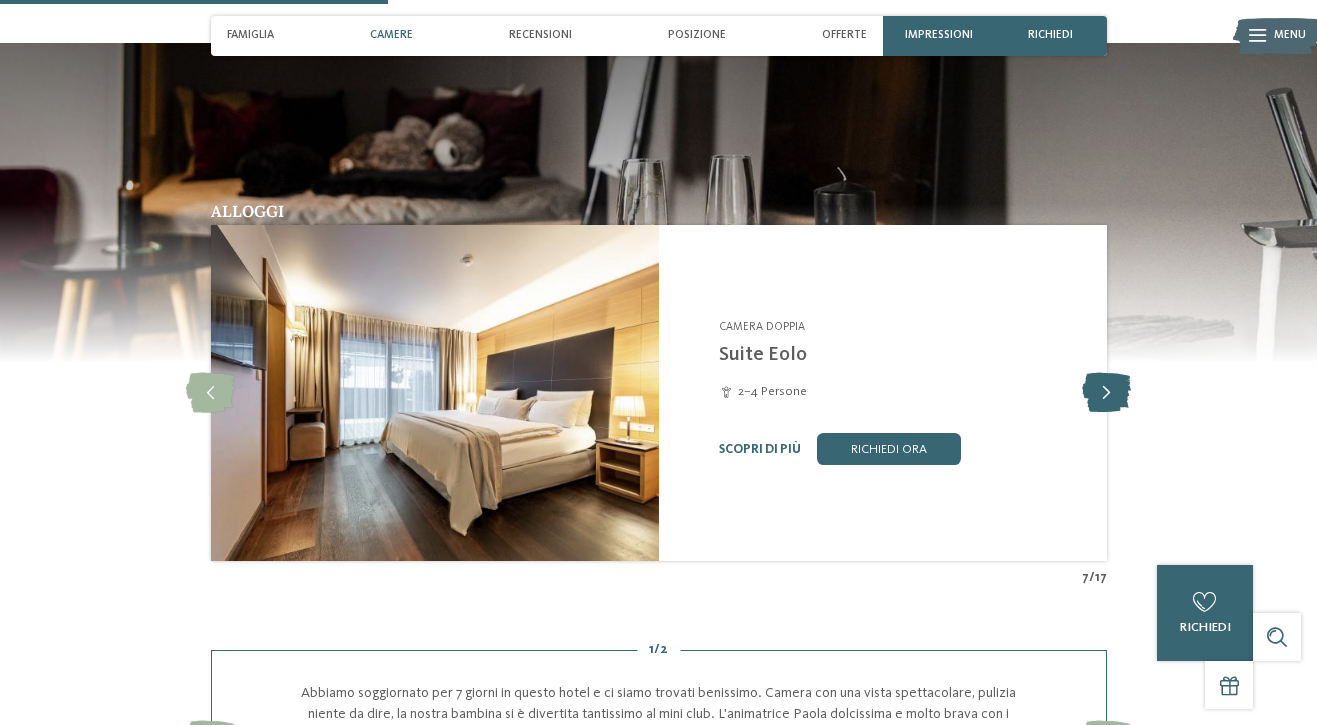click at bounding box center [1106, 393] 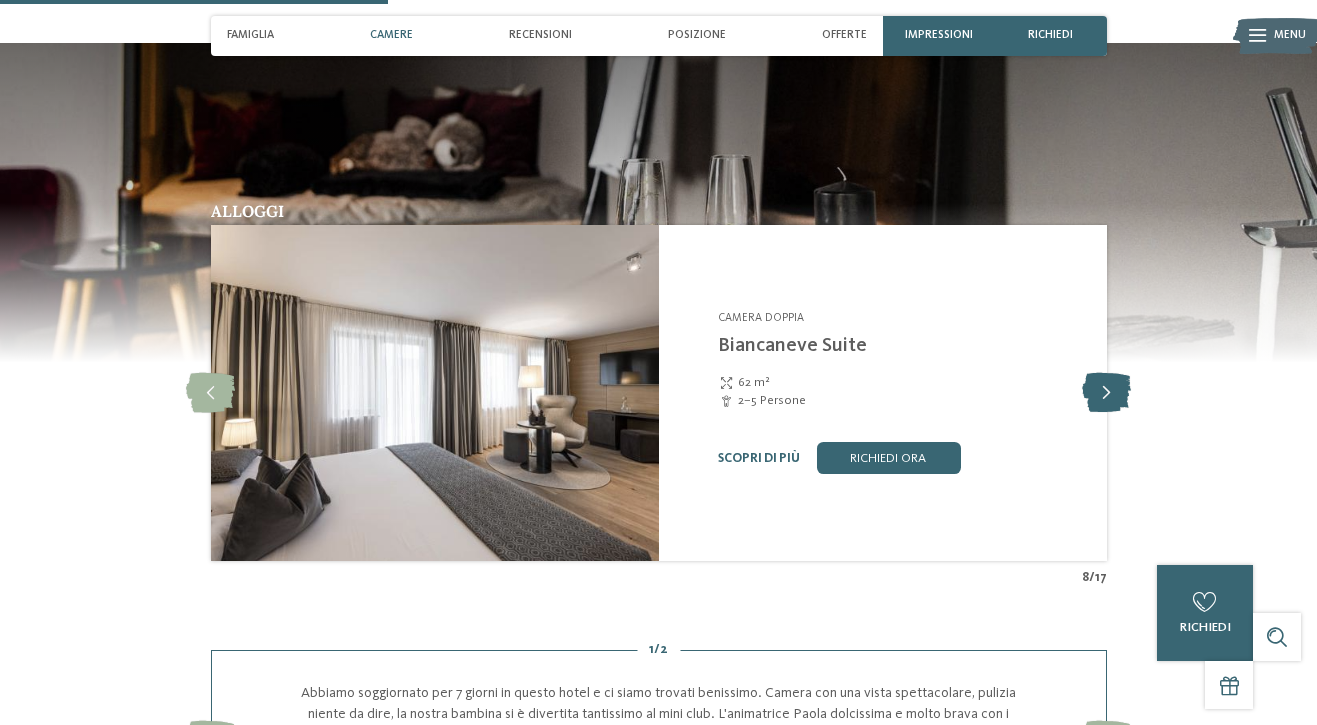click at bounding box center (1106, 393) 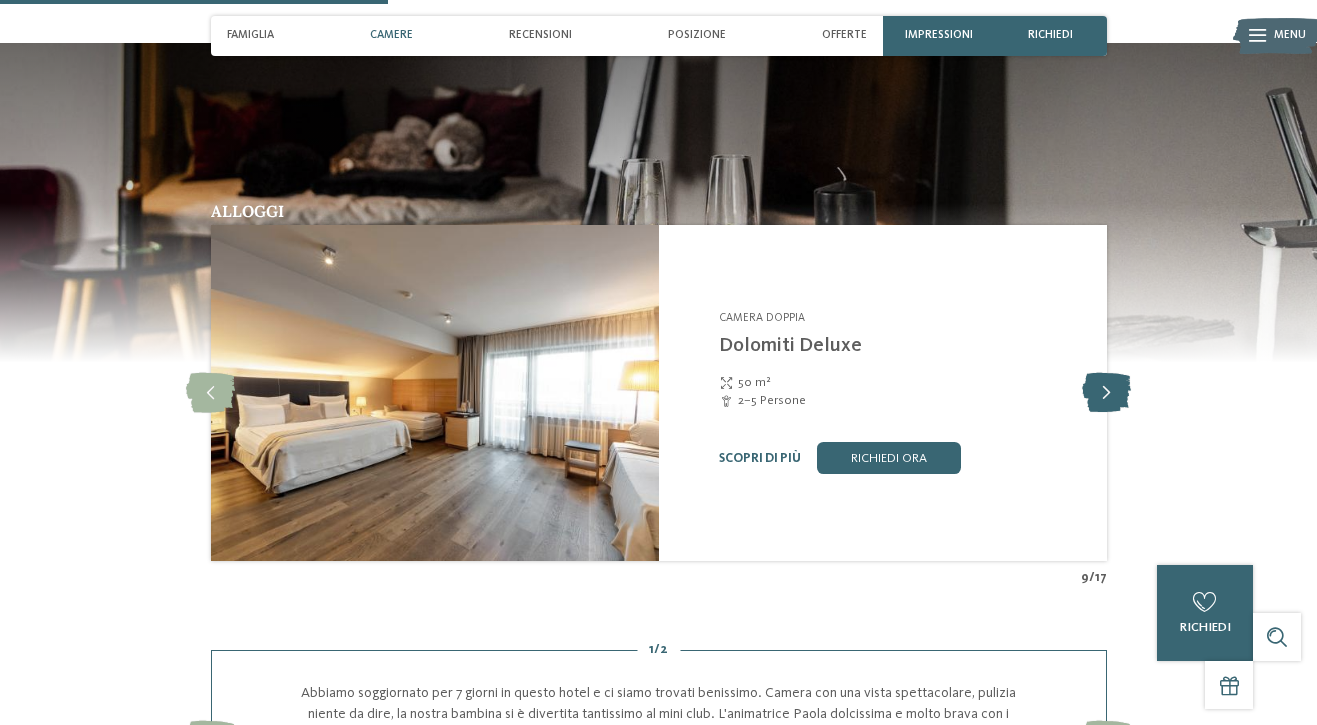click at bounding box center [1106, 393] 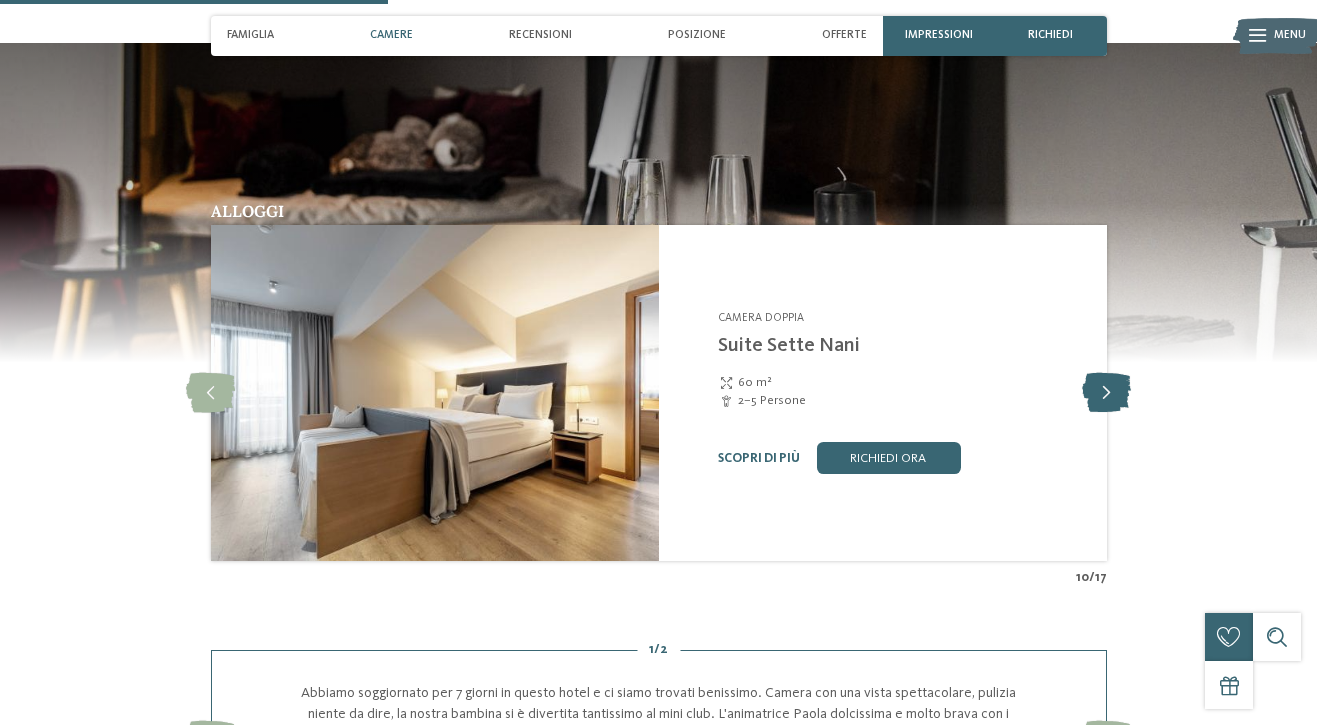 click at bounding box center [1106, 393] 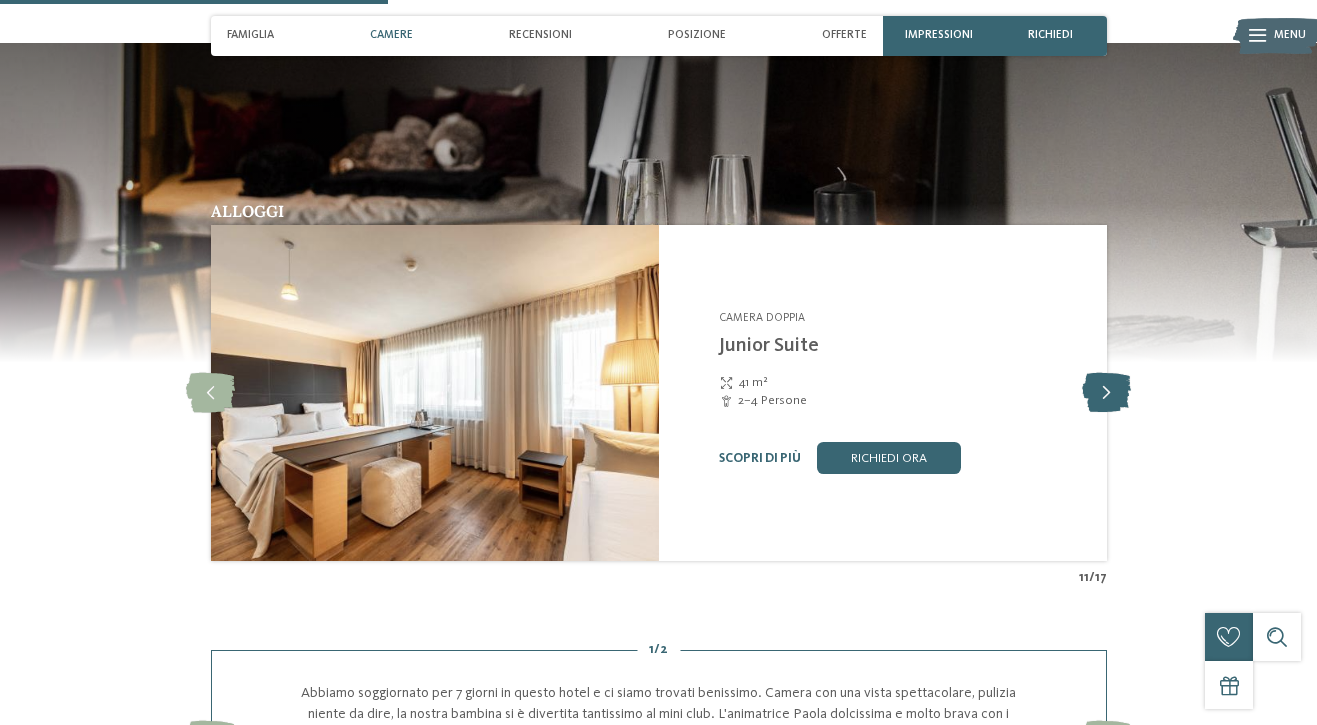 click at bounding box center (1106, 393) 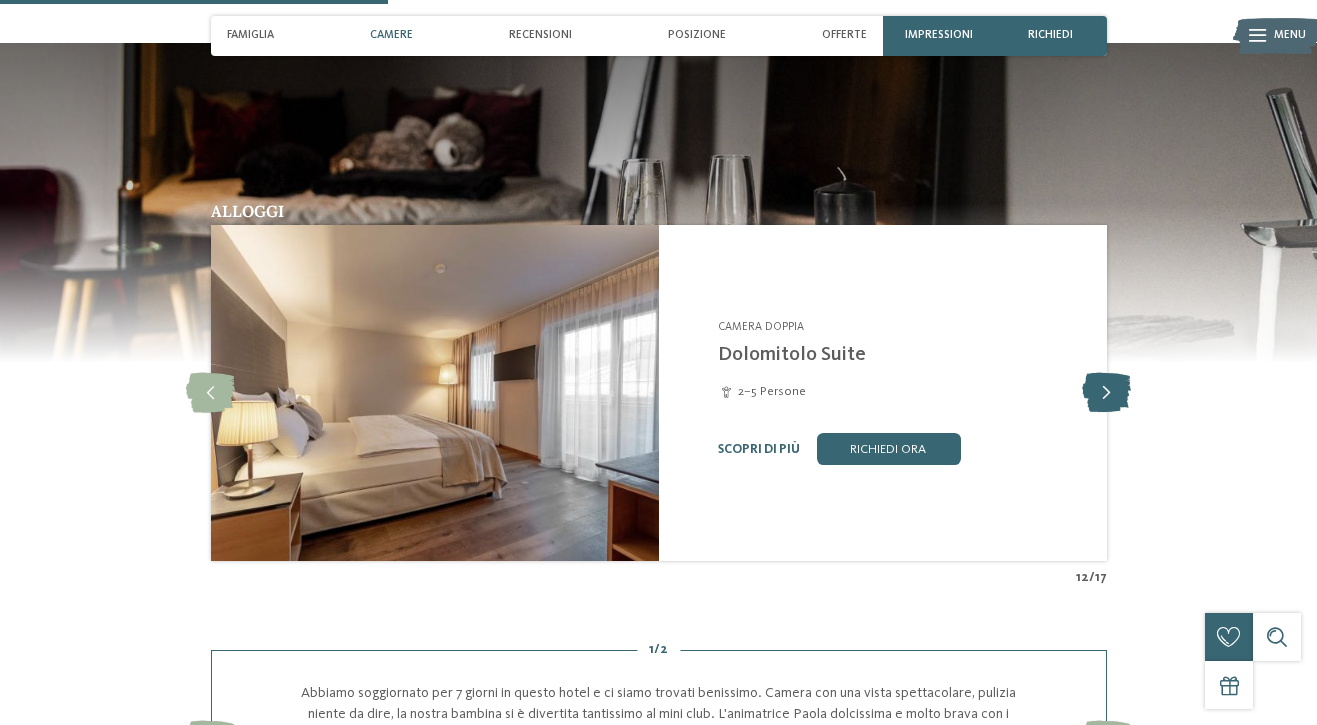 click at bounding box center [1106, 393] 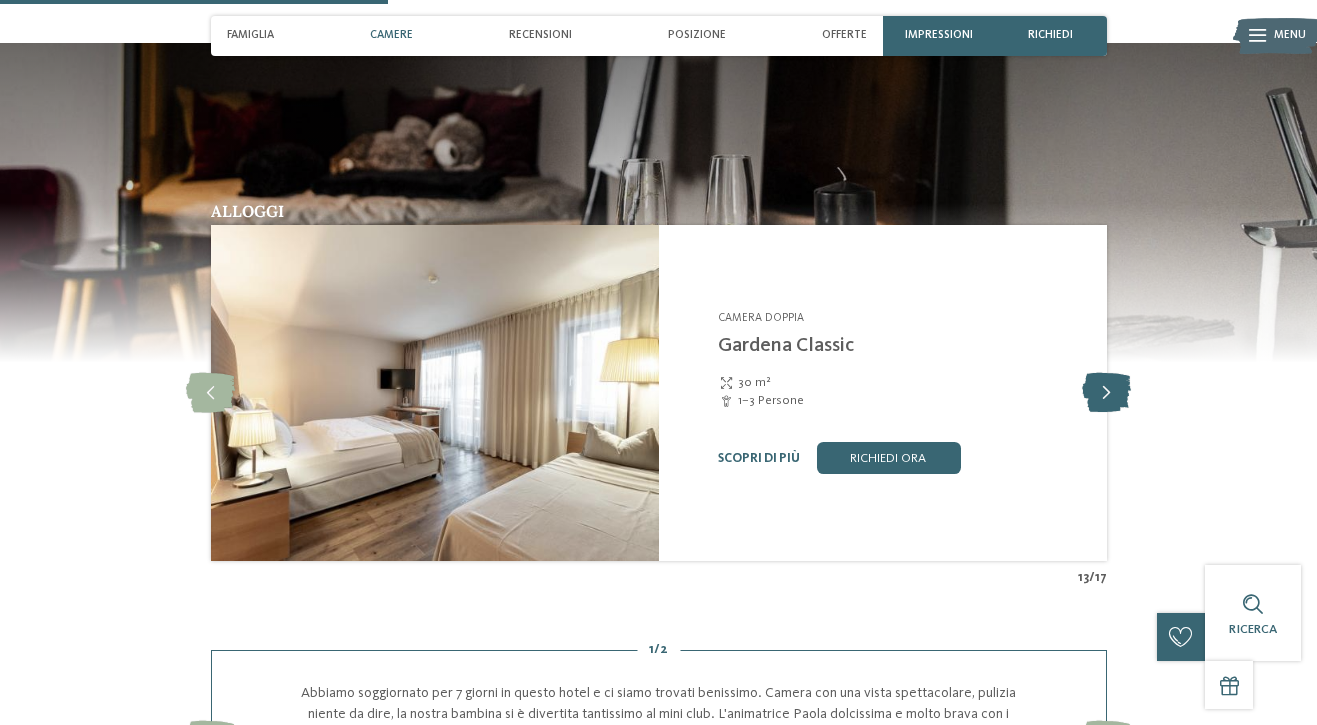 click at bounding box center [1106, 393] 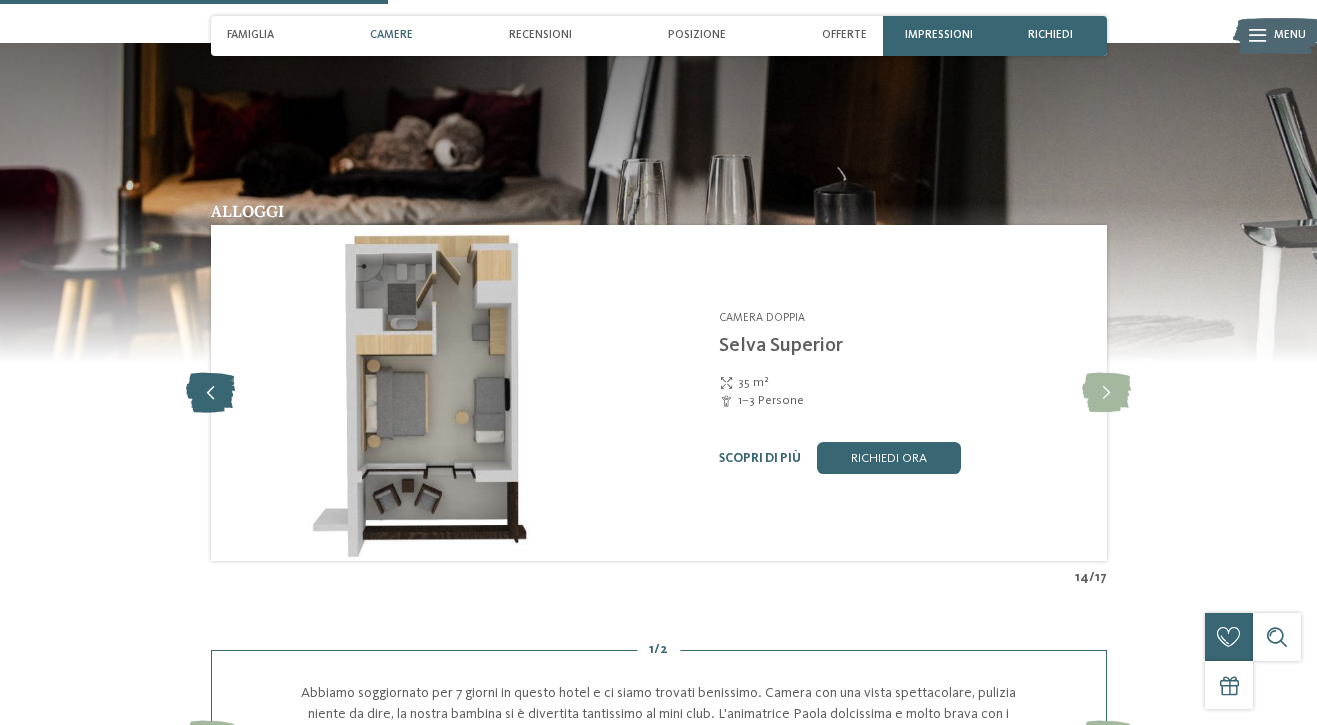 click at bounding box center (210, 393) 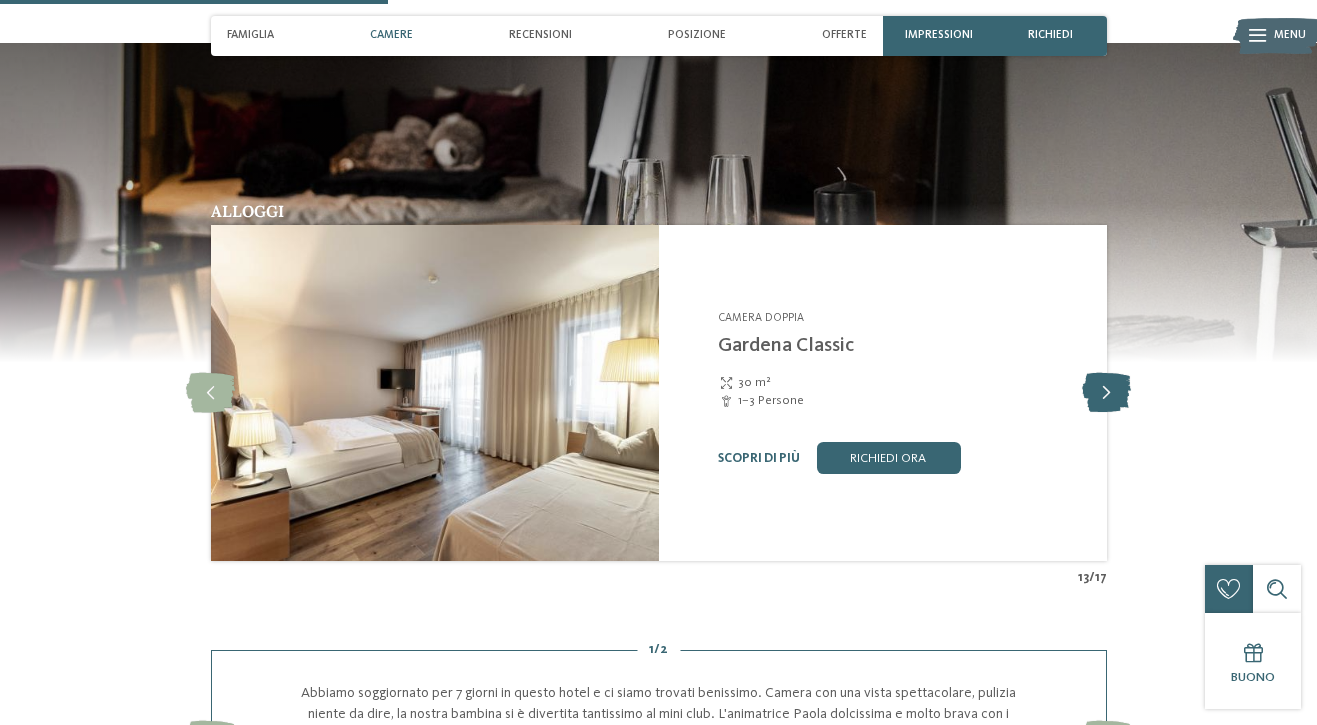click at bounding box center [1106, 393] 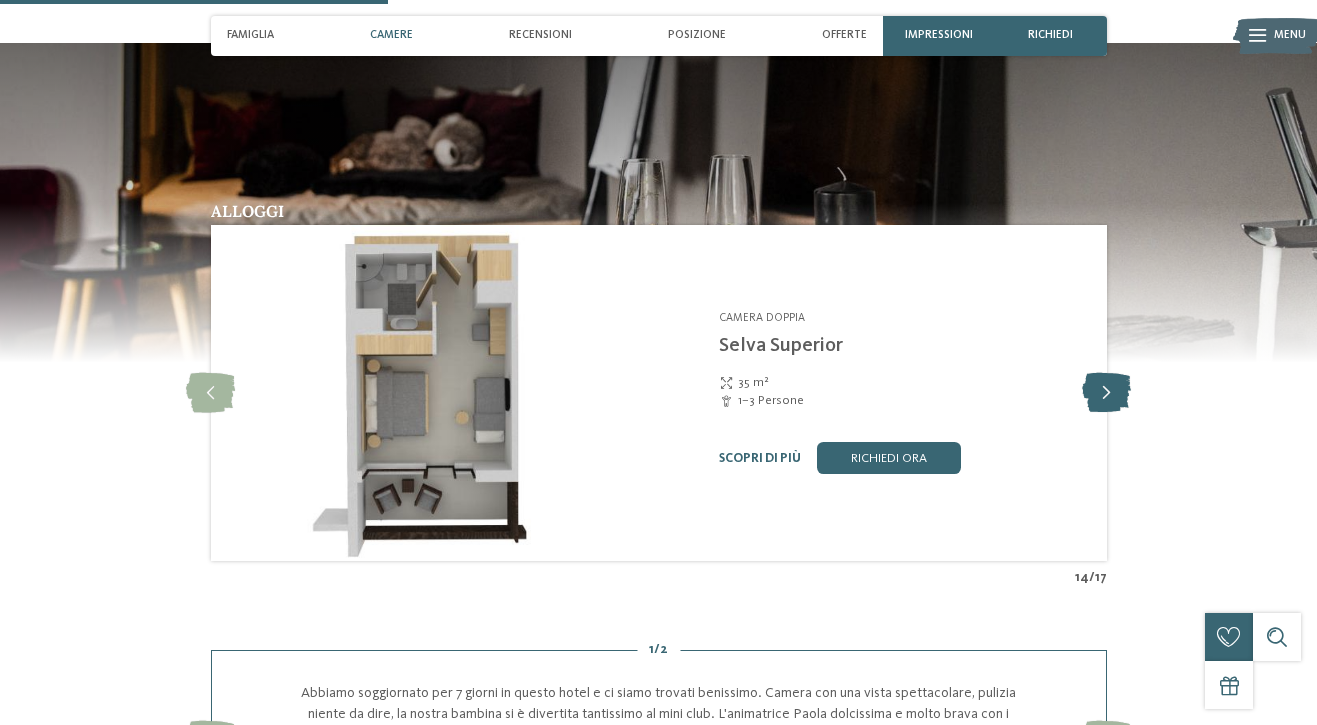 click at bounding box center (1106, 393) 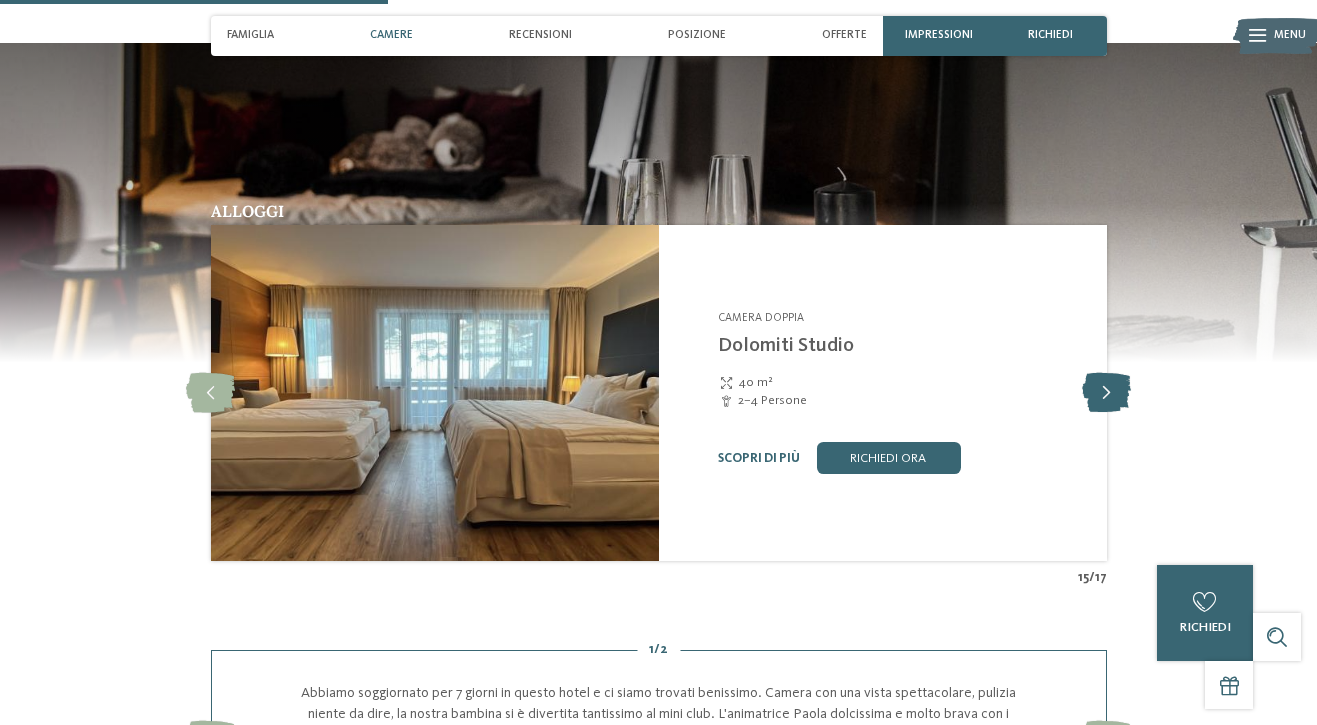 click at bounding box center (1106, 393) 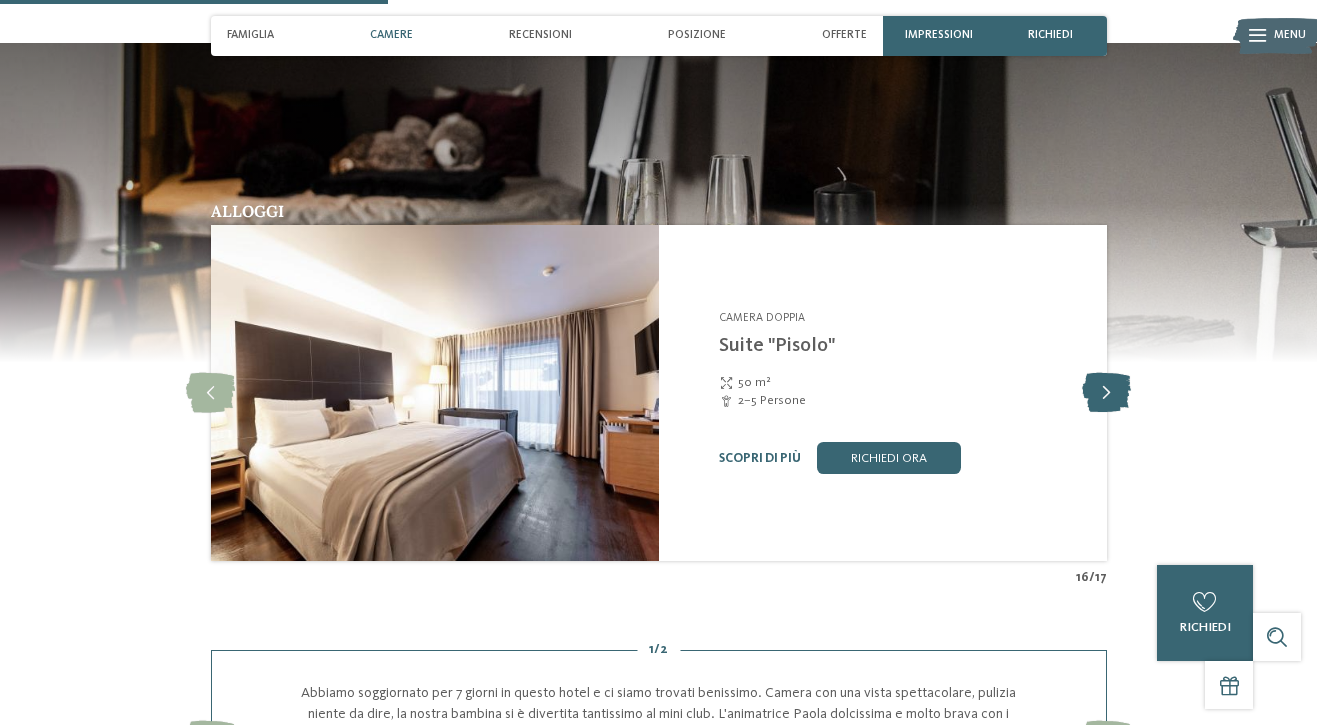 click at bounding box center [1106, 393] 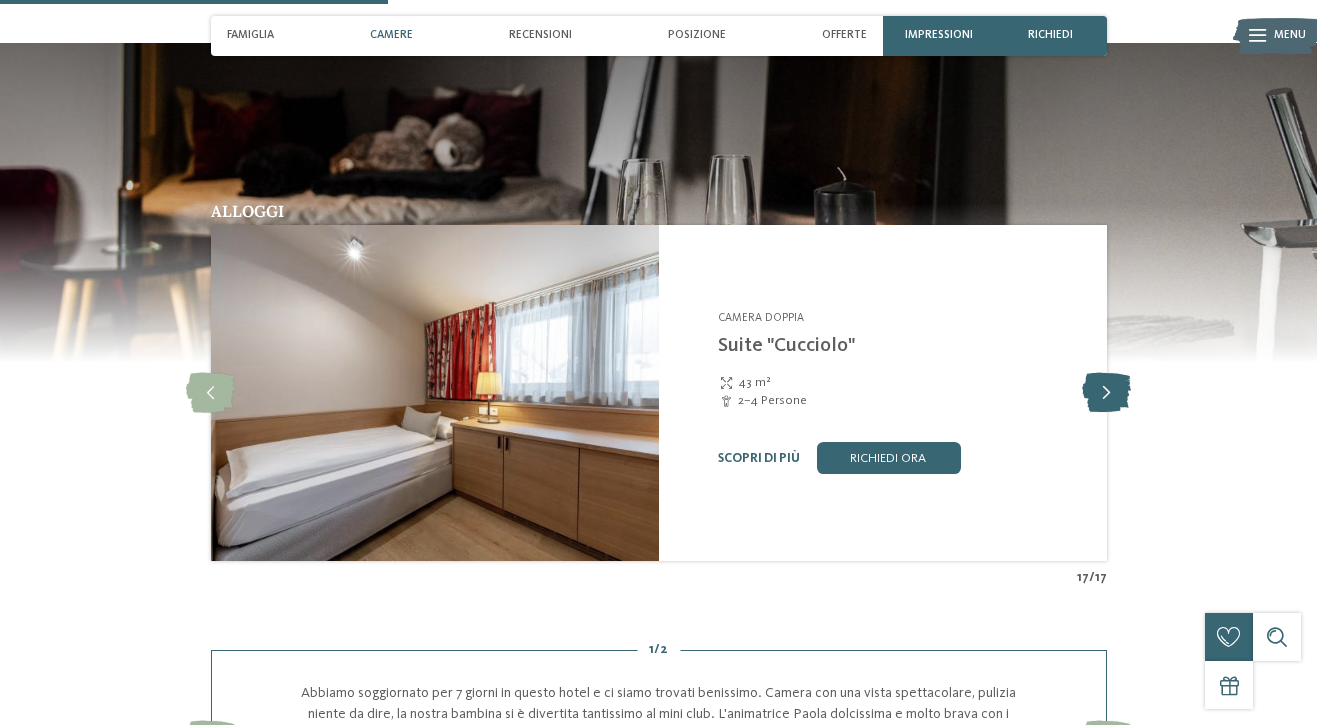 click at bounding box center [1106, 393] 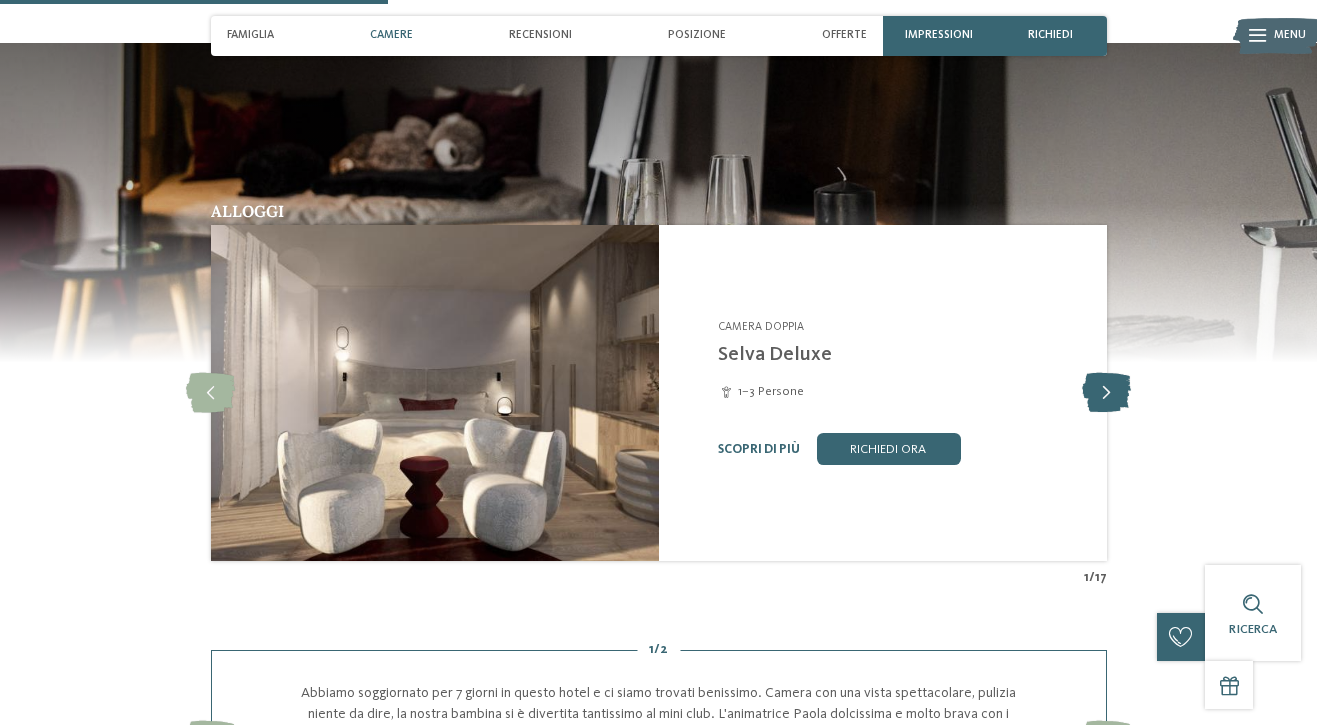 click at bounding box center (1106, 393) 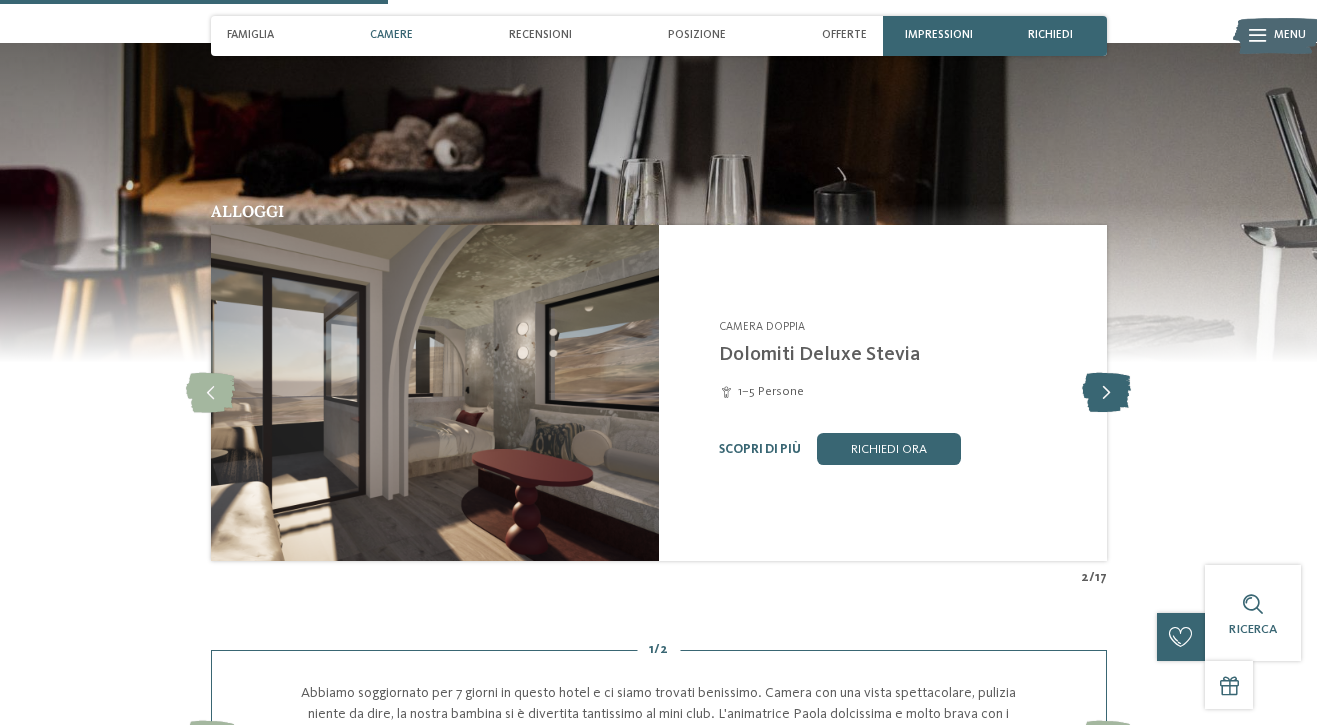 click at bounding box center [1106, 393] 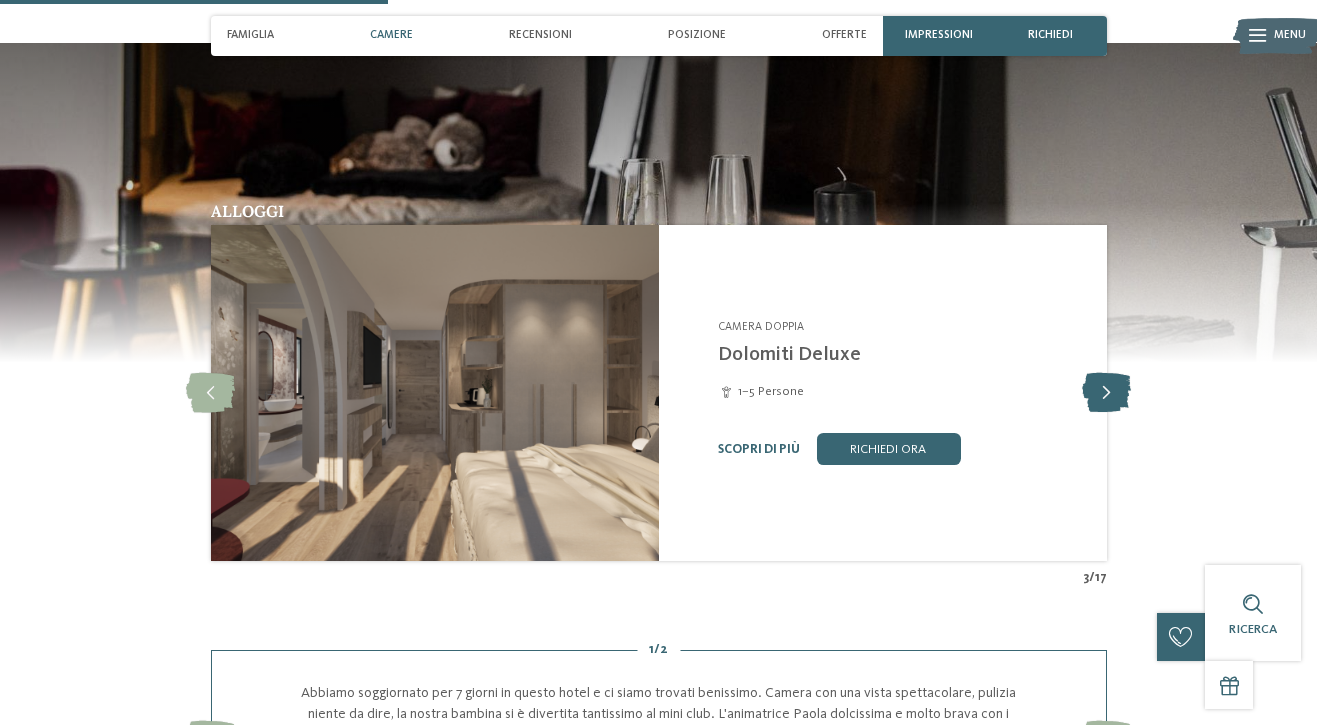 click at bounding box center [1106, 393] 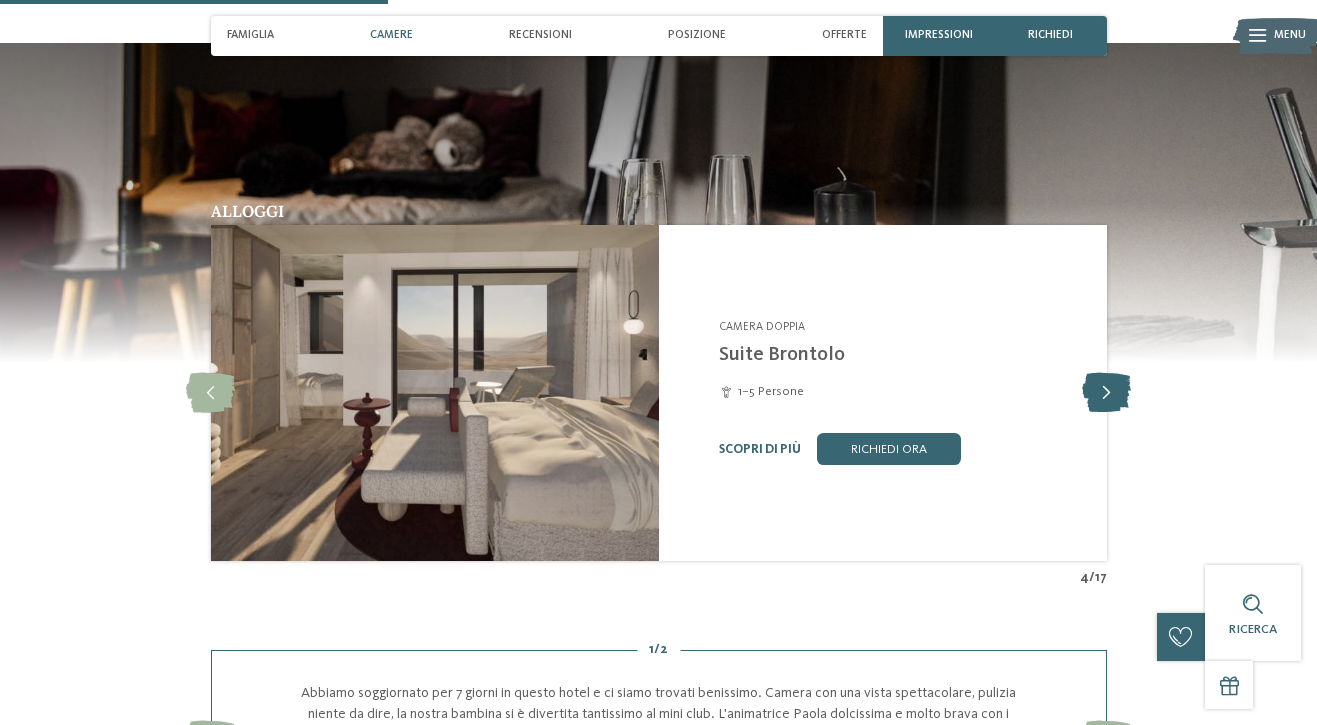 click at bounding box center (1106, 393) 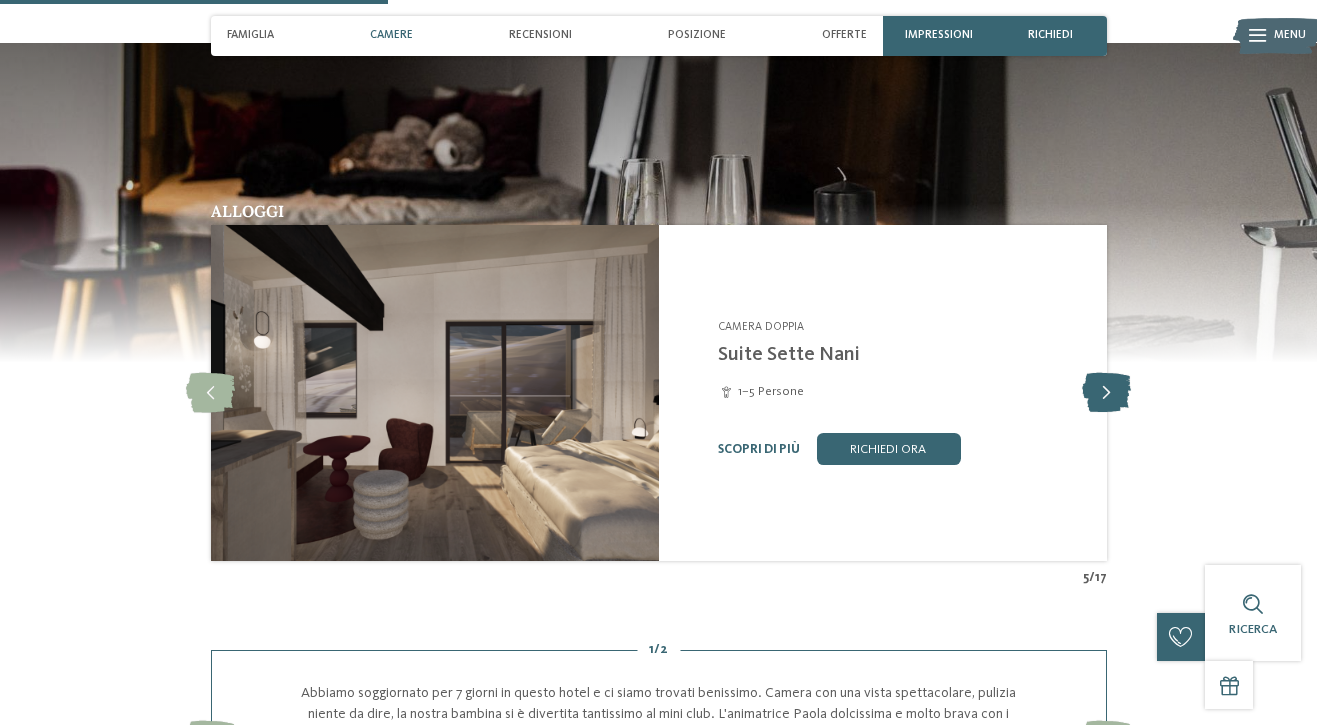 click at bounding box center [1106, 393] 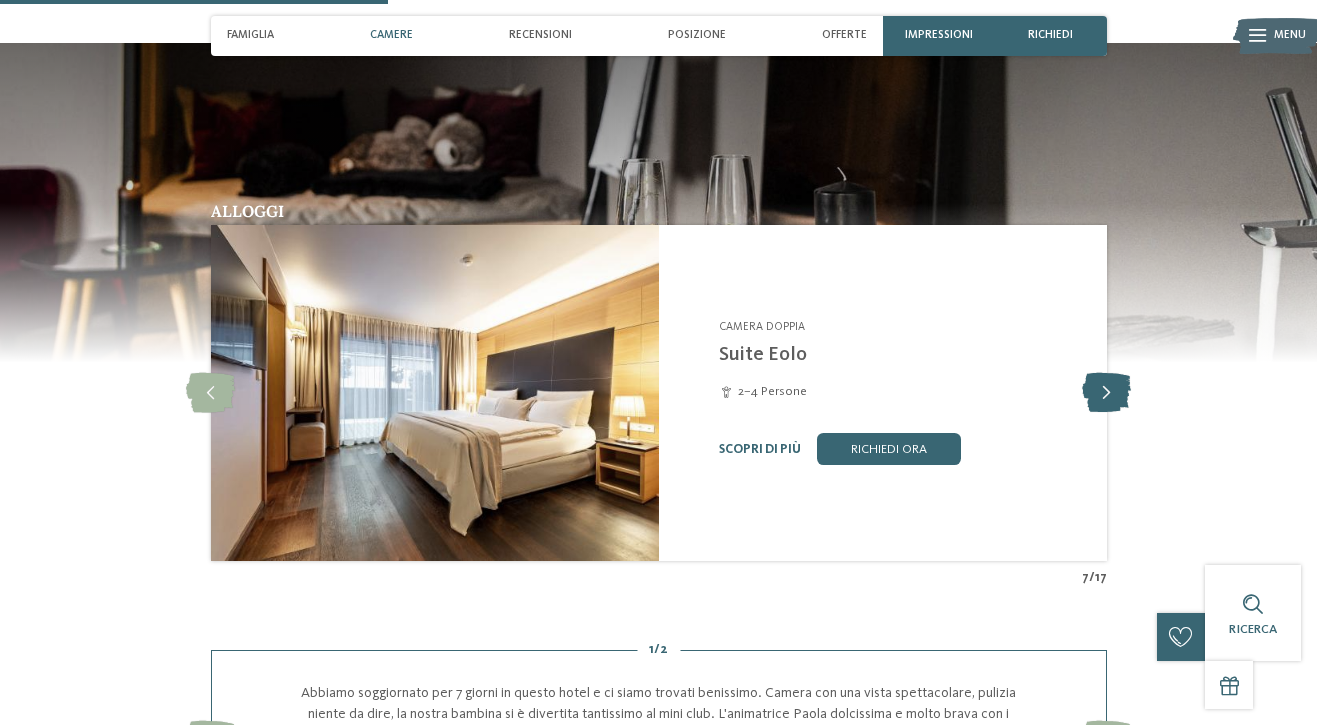 click at bounding box center [1106, 393] 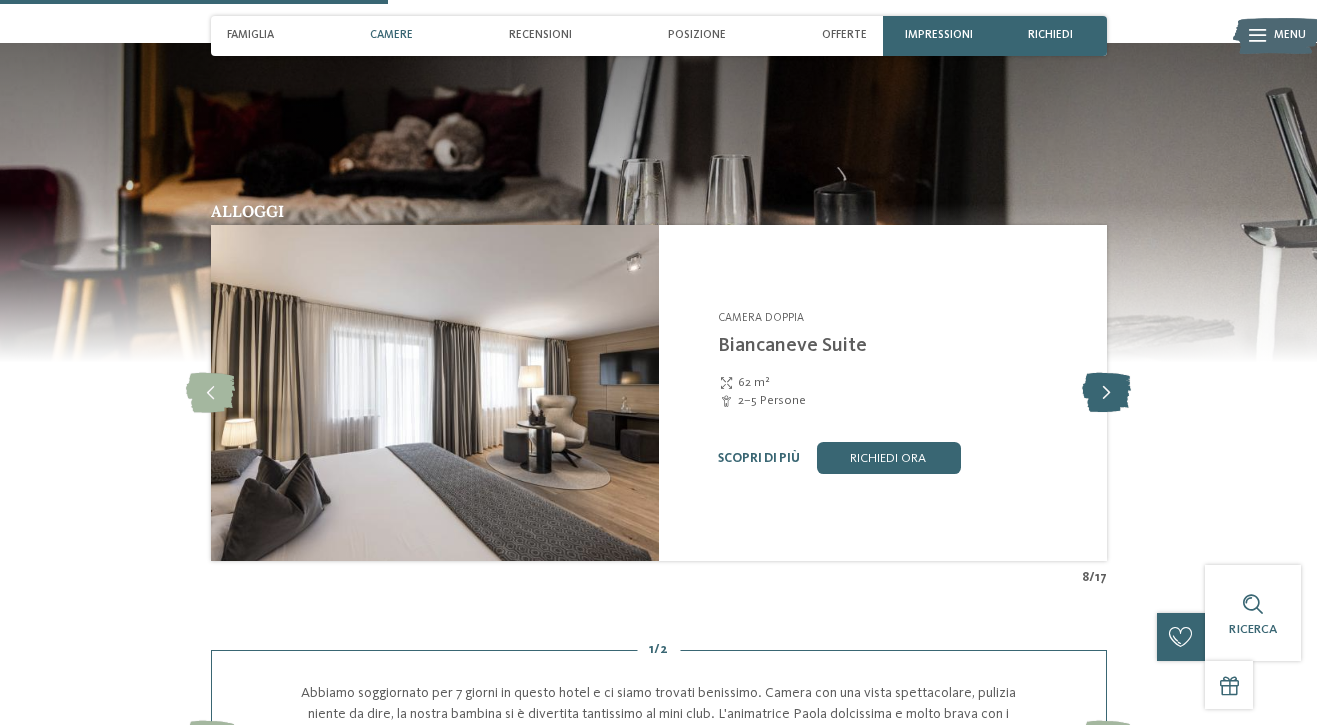 click at bounding box center [1106, 393] 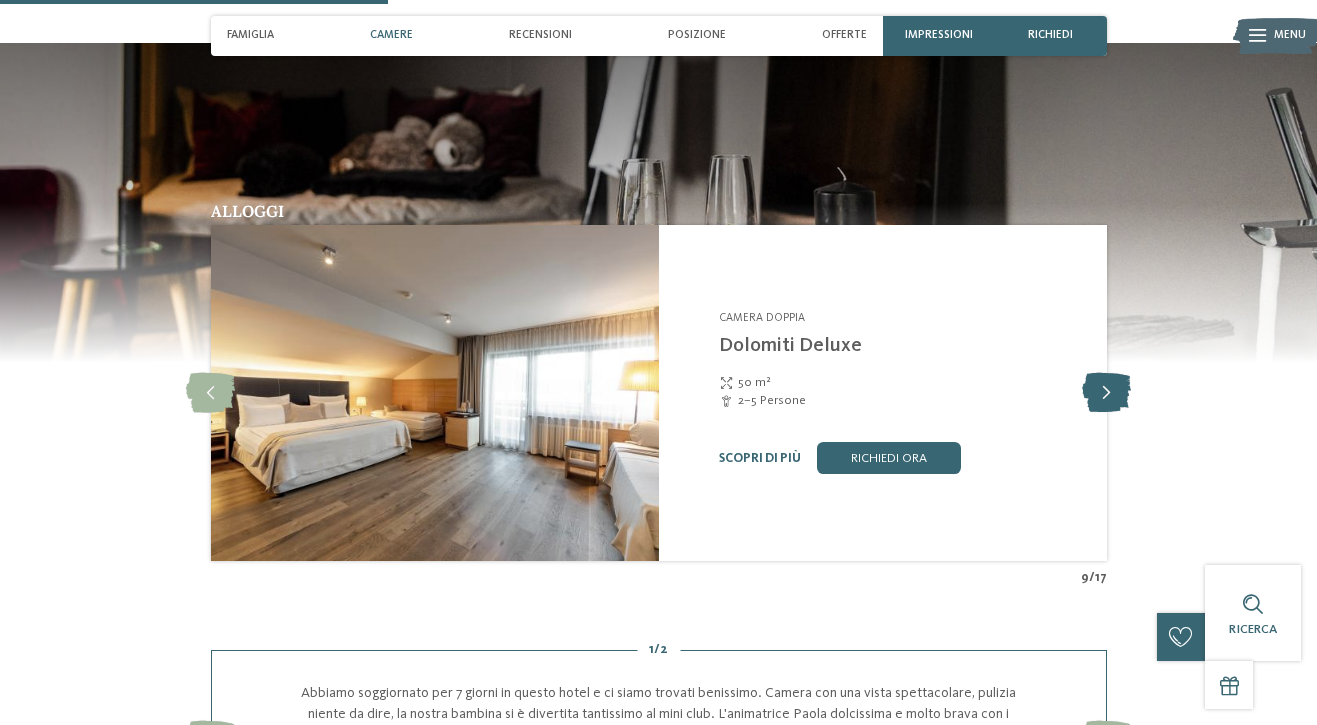 click at bounding box center (1106, 393) 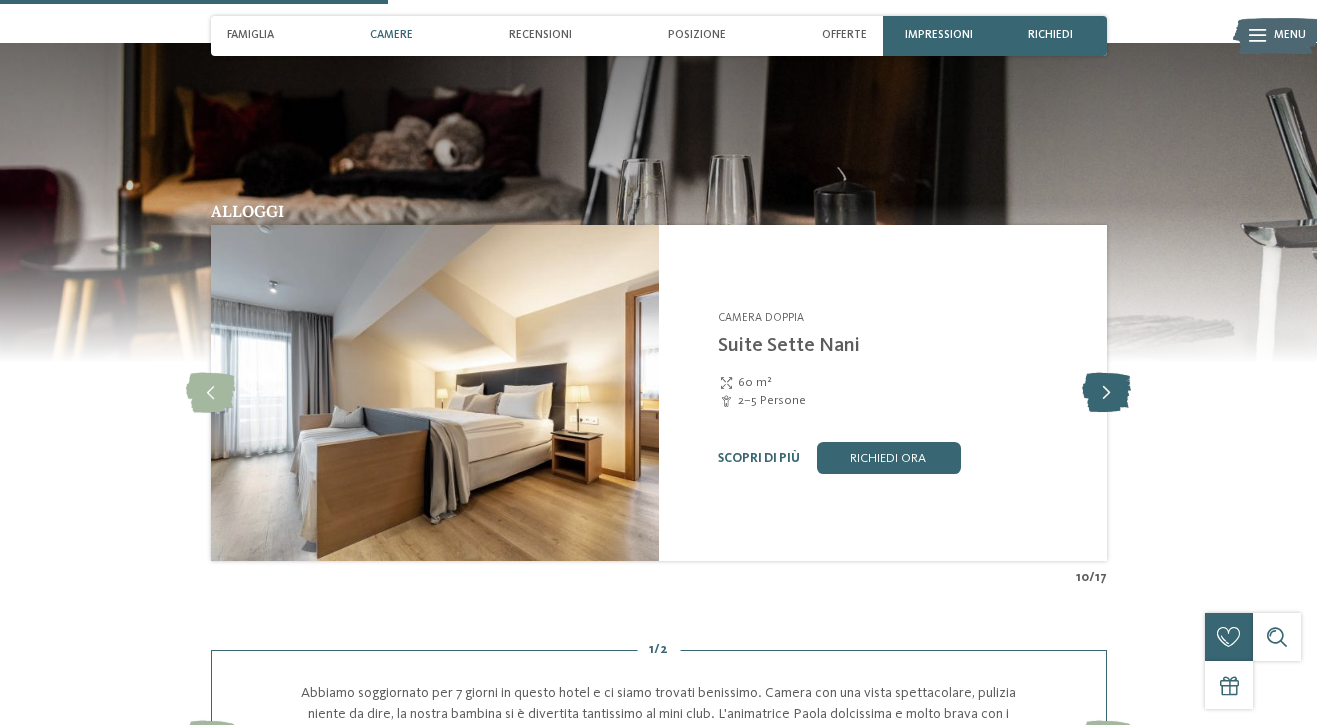 click at bounding box center [1106, 393] 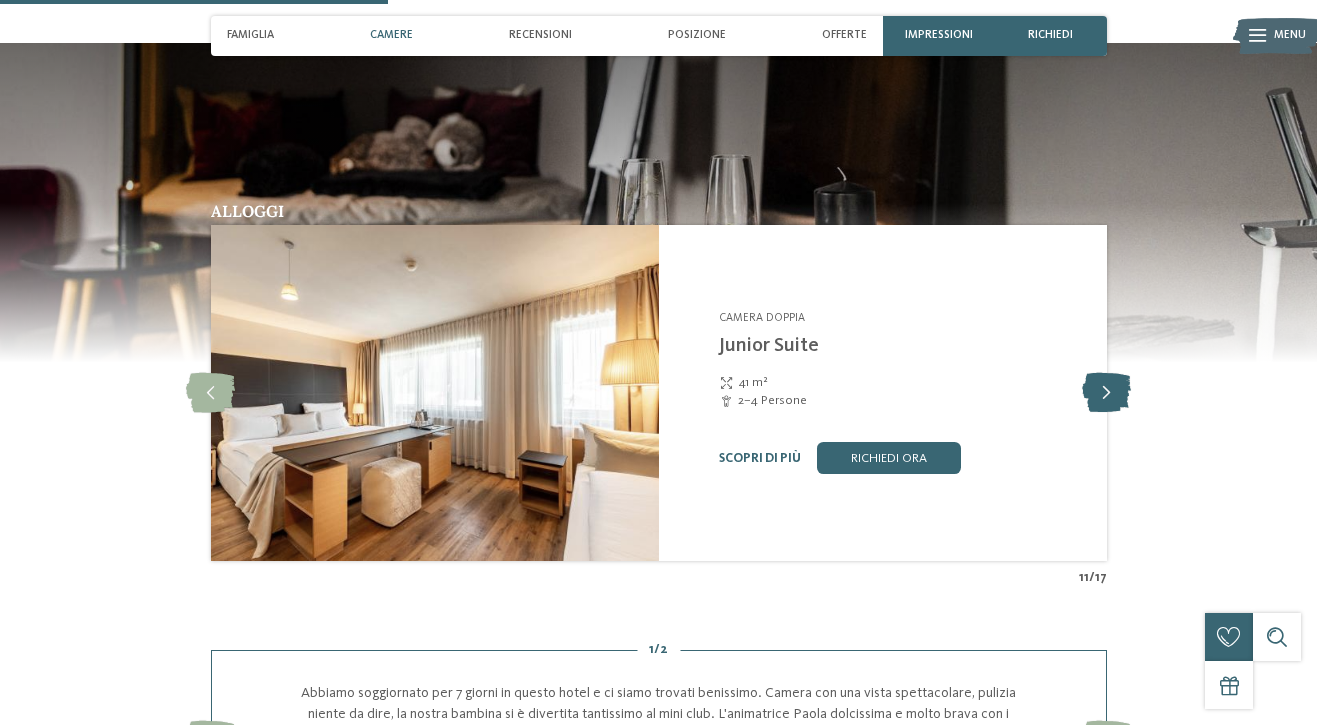 click at bounding box center [1106, 393] 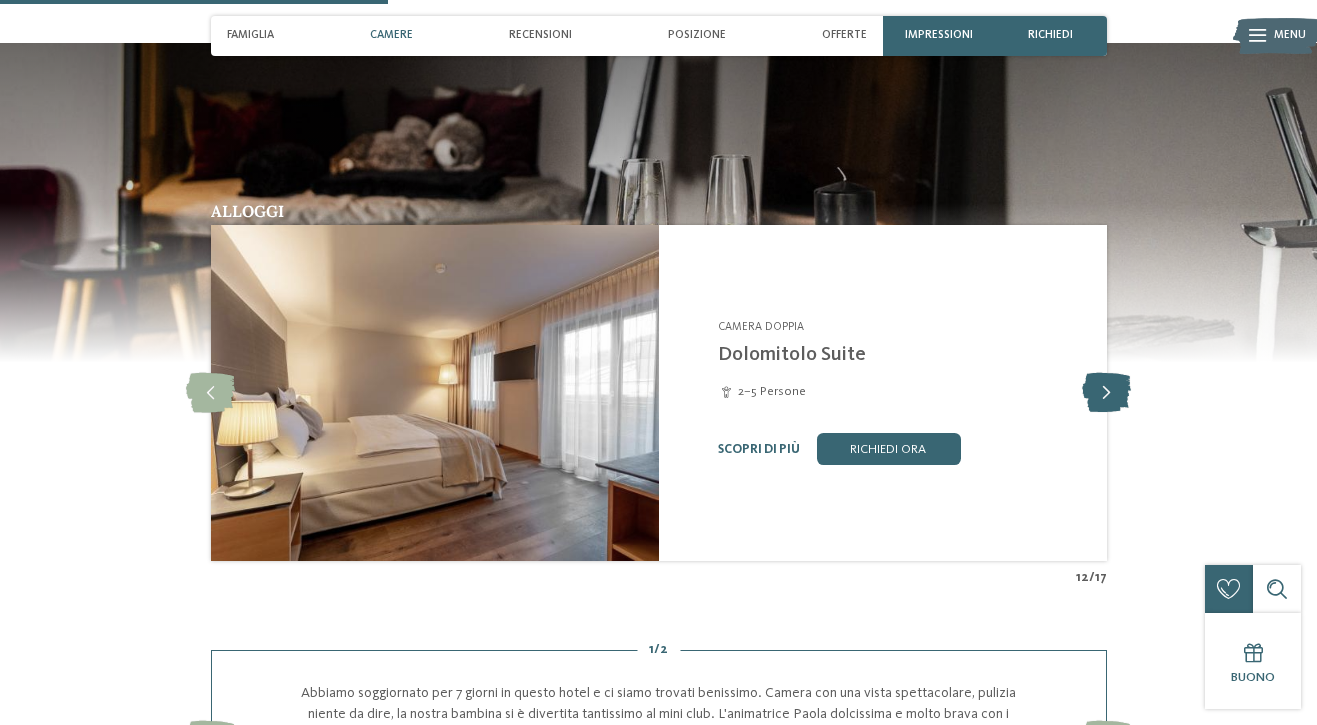 click at bounding box center [1106, 393] 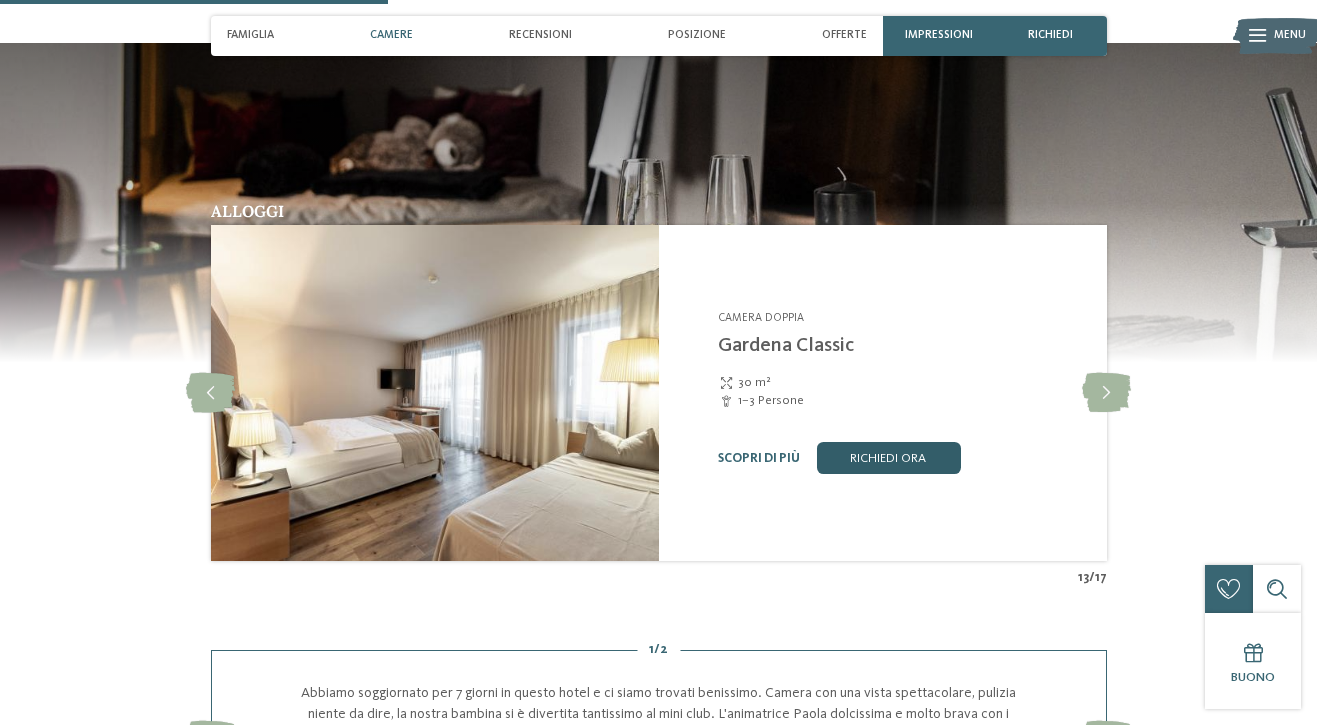 click on "Richiedi ora" at bounding box center (888, 458) 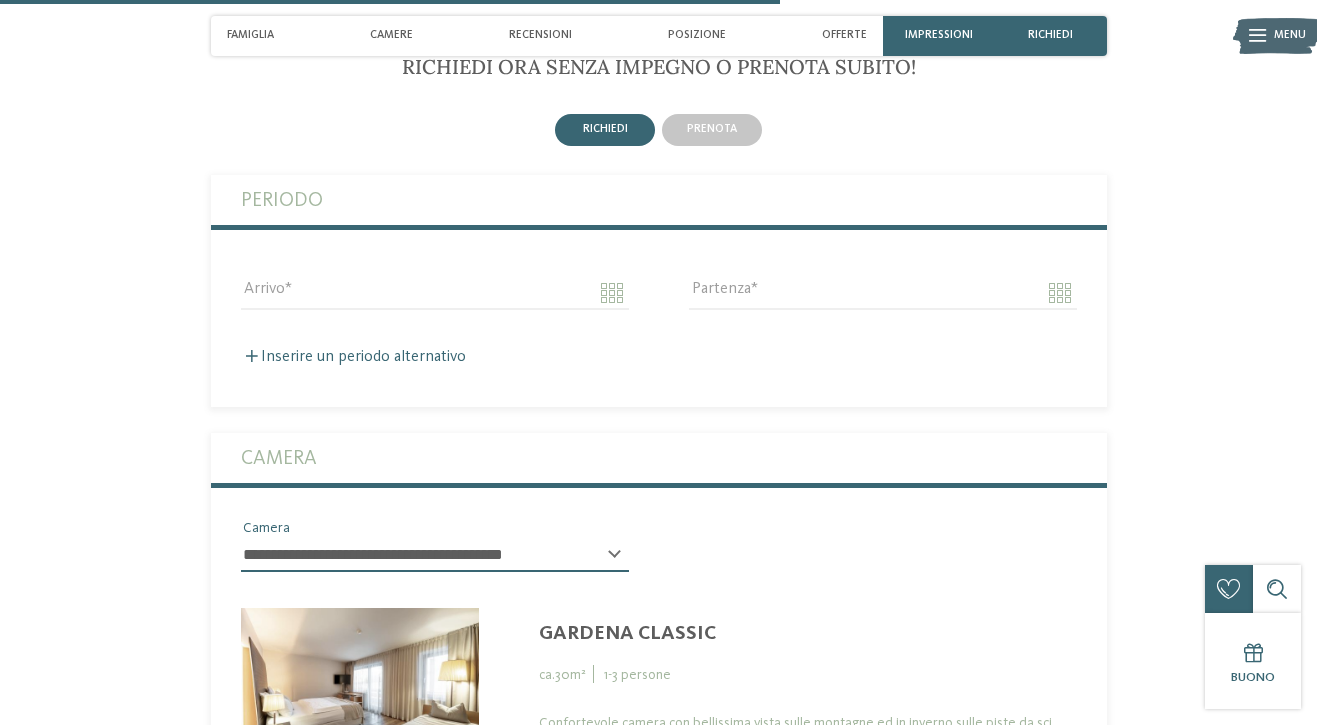 scroll, scrollTop: 2799, scrollLeft: 0, axis: vertical 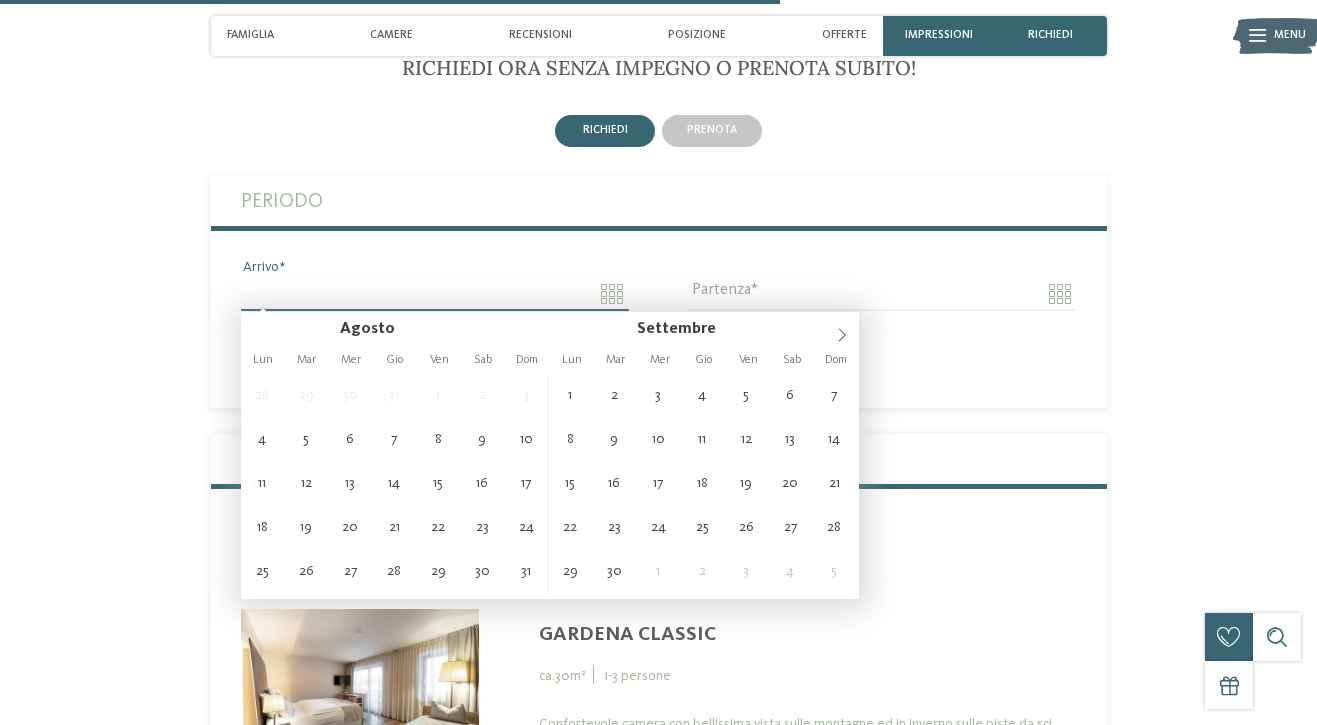 click on "Arrivo" at bounding box center (435, 294) 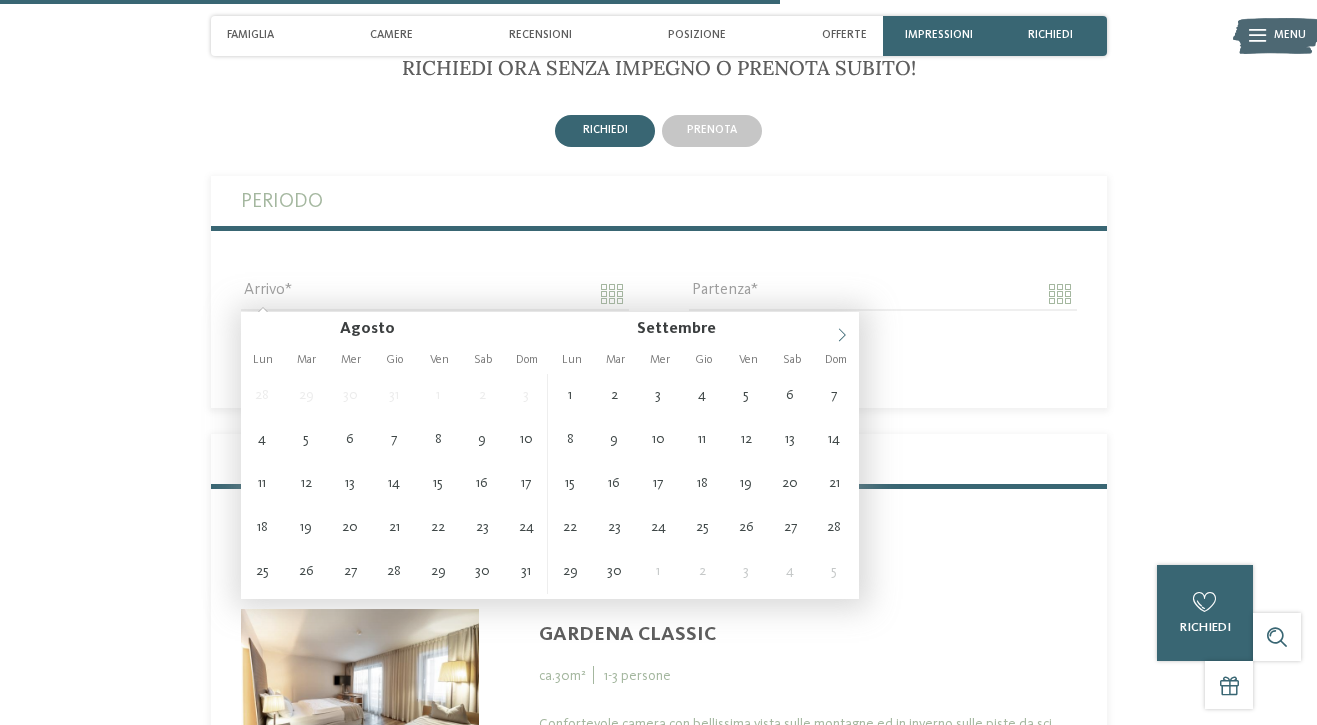 click 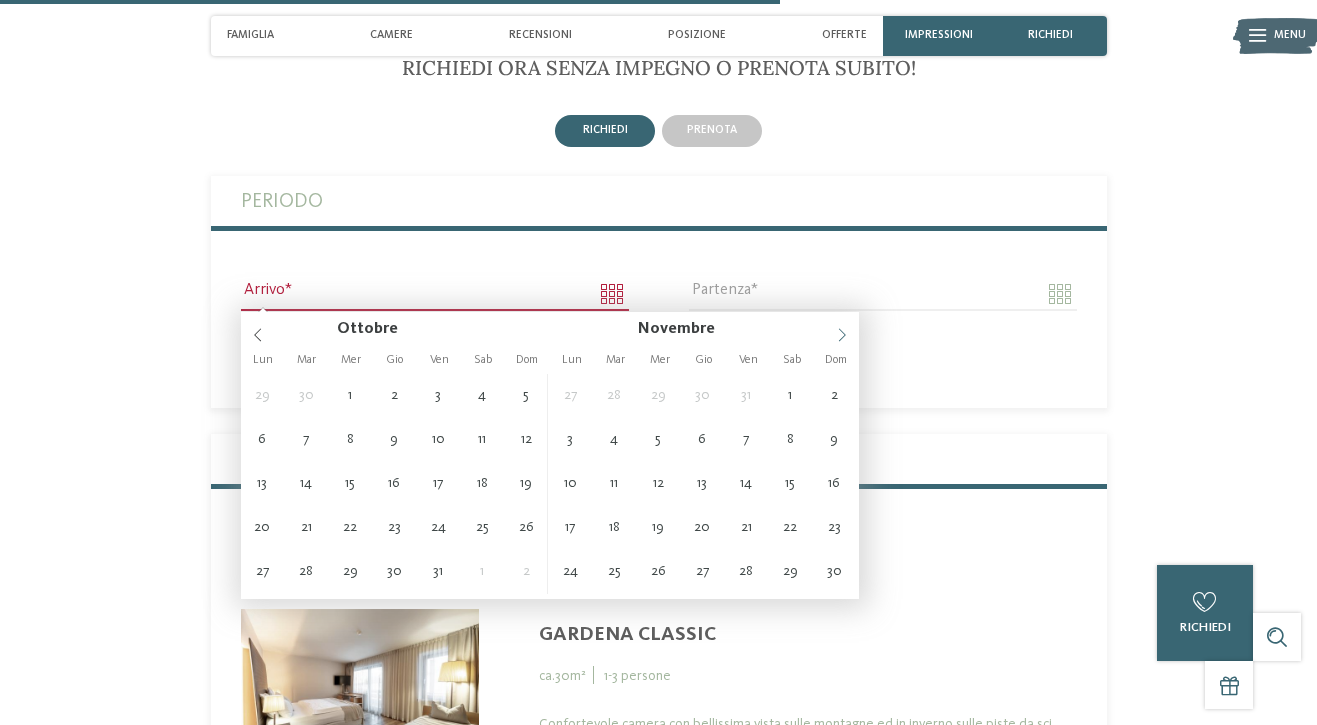 click 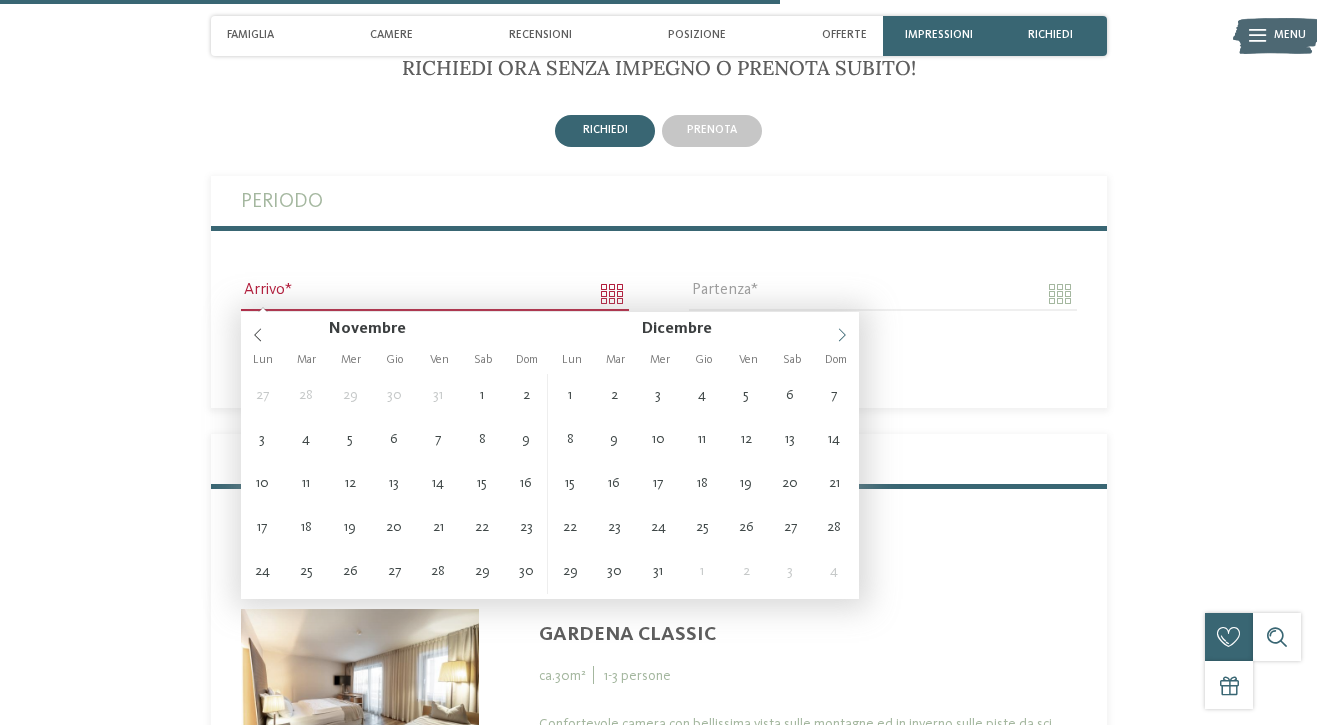 click 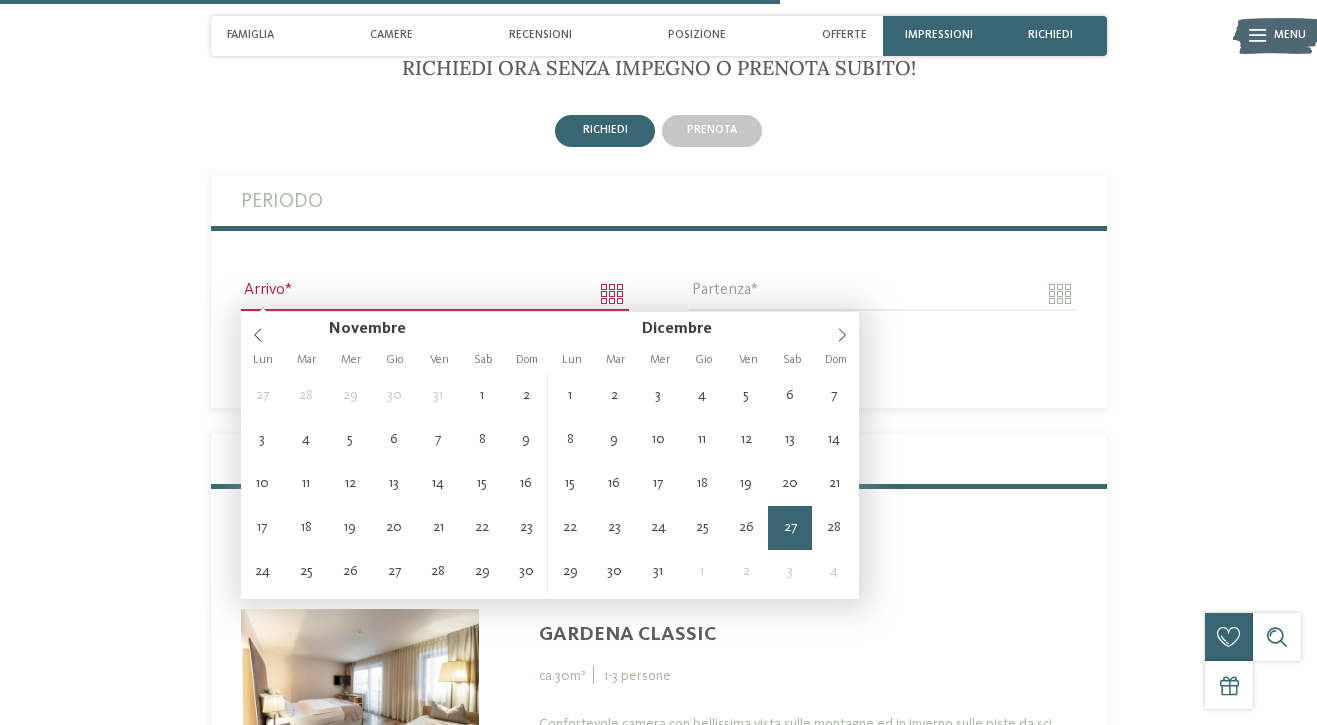type on "**********" 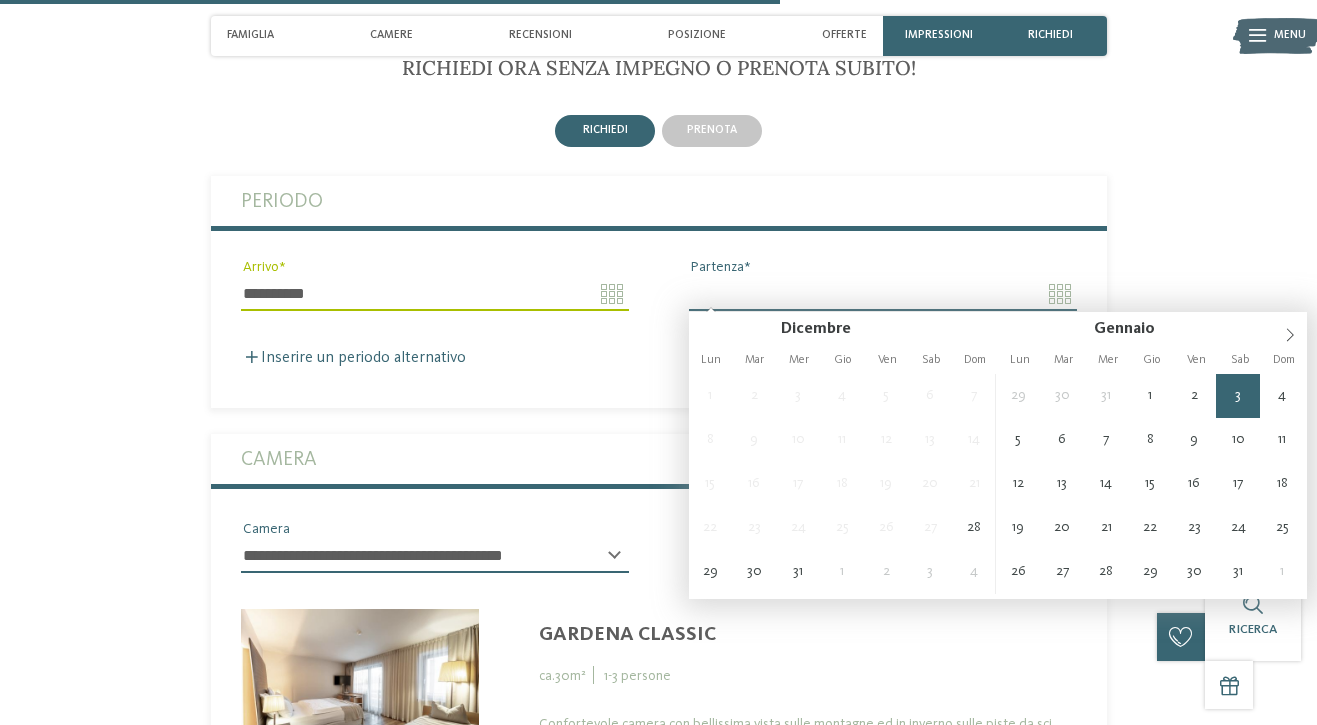 type on "**********" 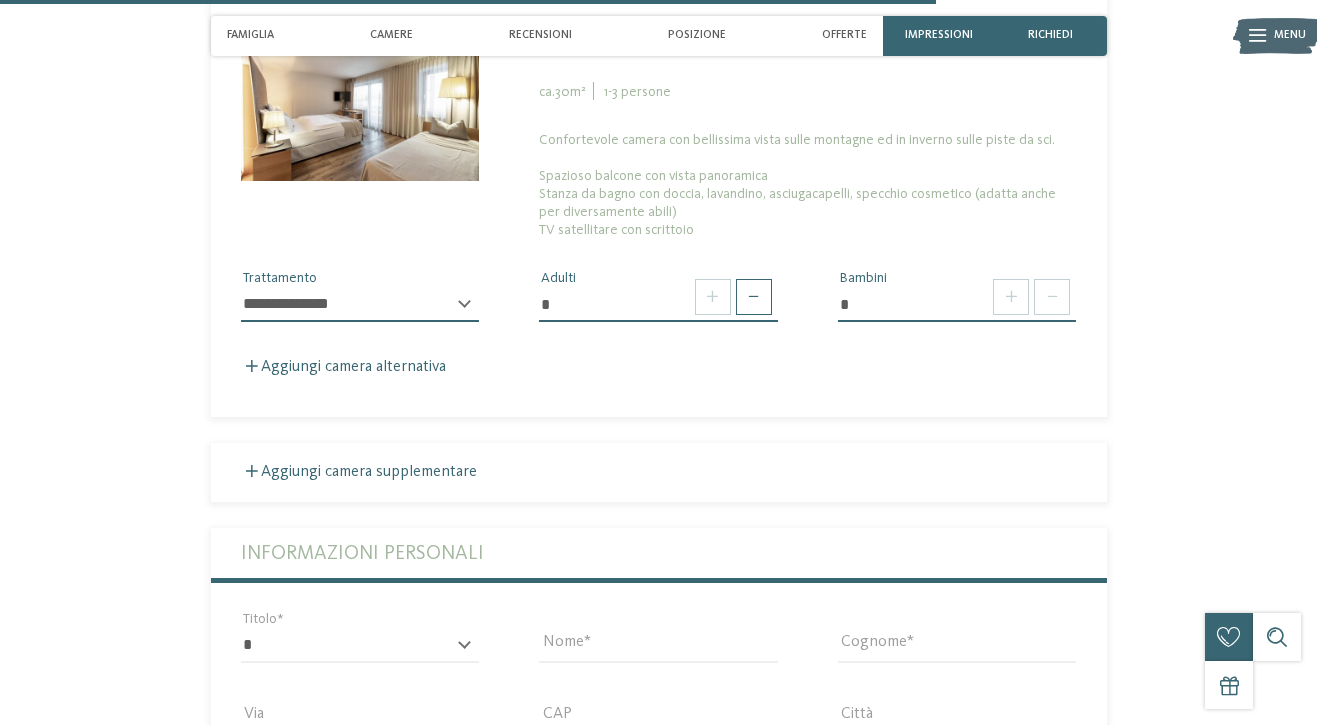 scroll, scrollTop: 3416, scrollLeft: 0, axis: vertical 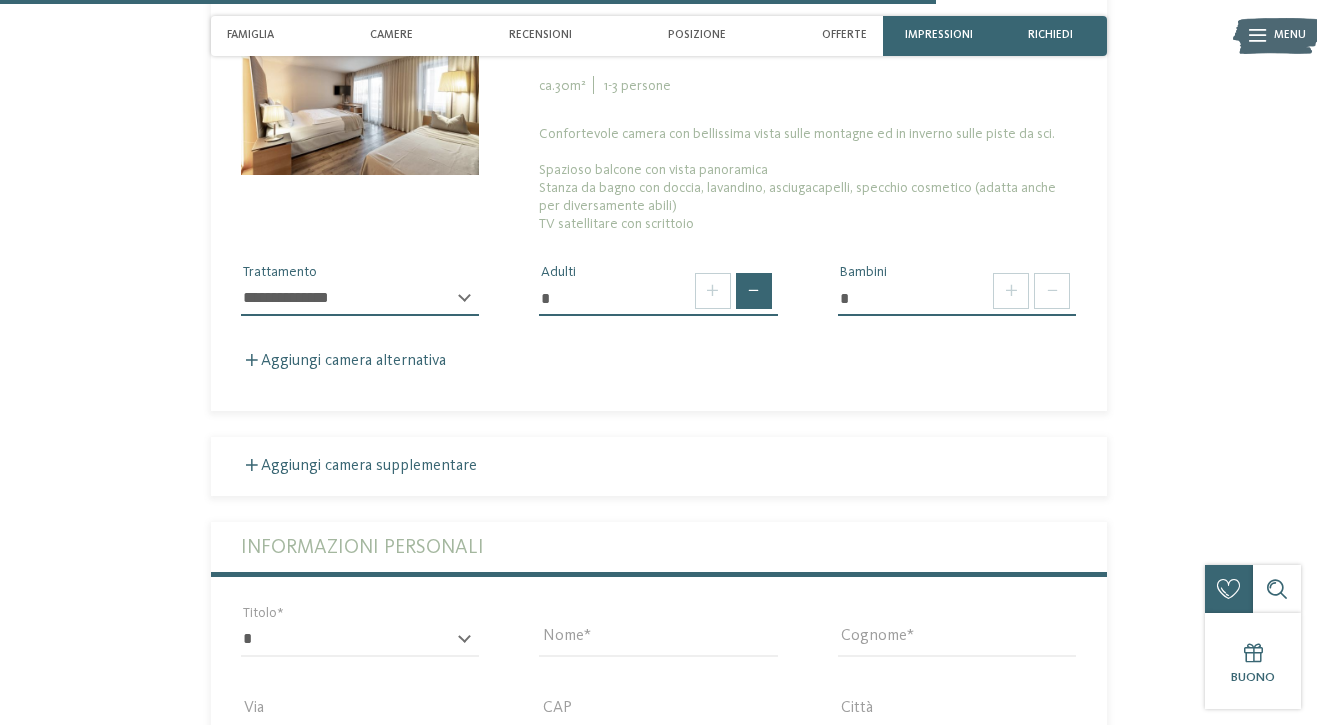 click at bounding box center (754, 291) 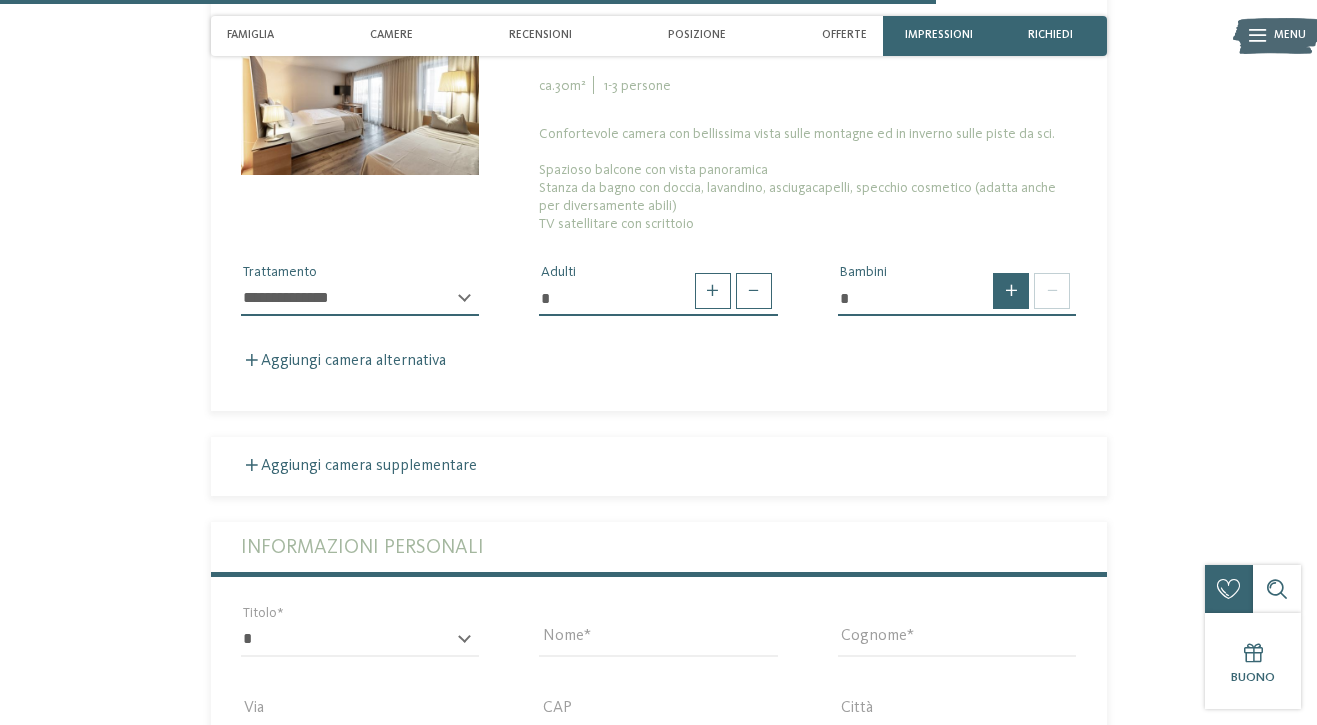 click at bounding box center (1011, 291) 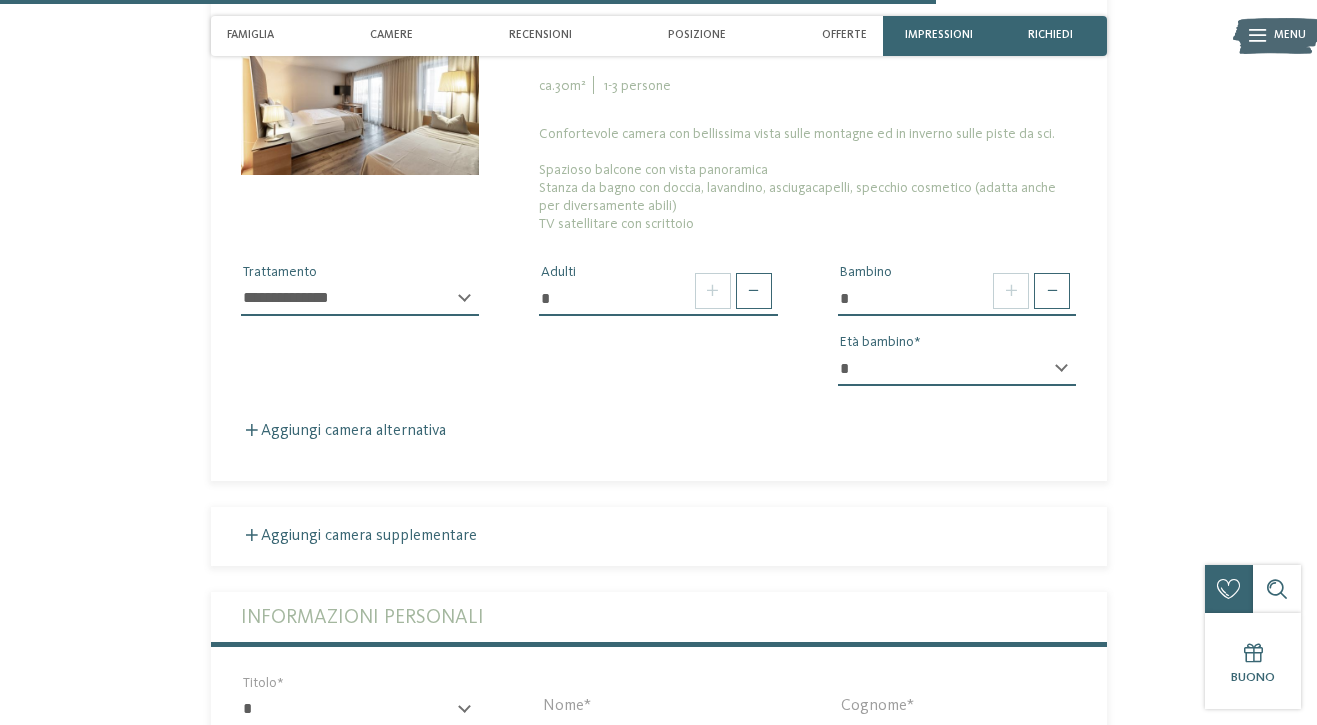 click on "* * * * * * * * * * * ** ** ** ** ** ** ** **" at bounding box center [957, 369] 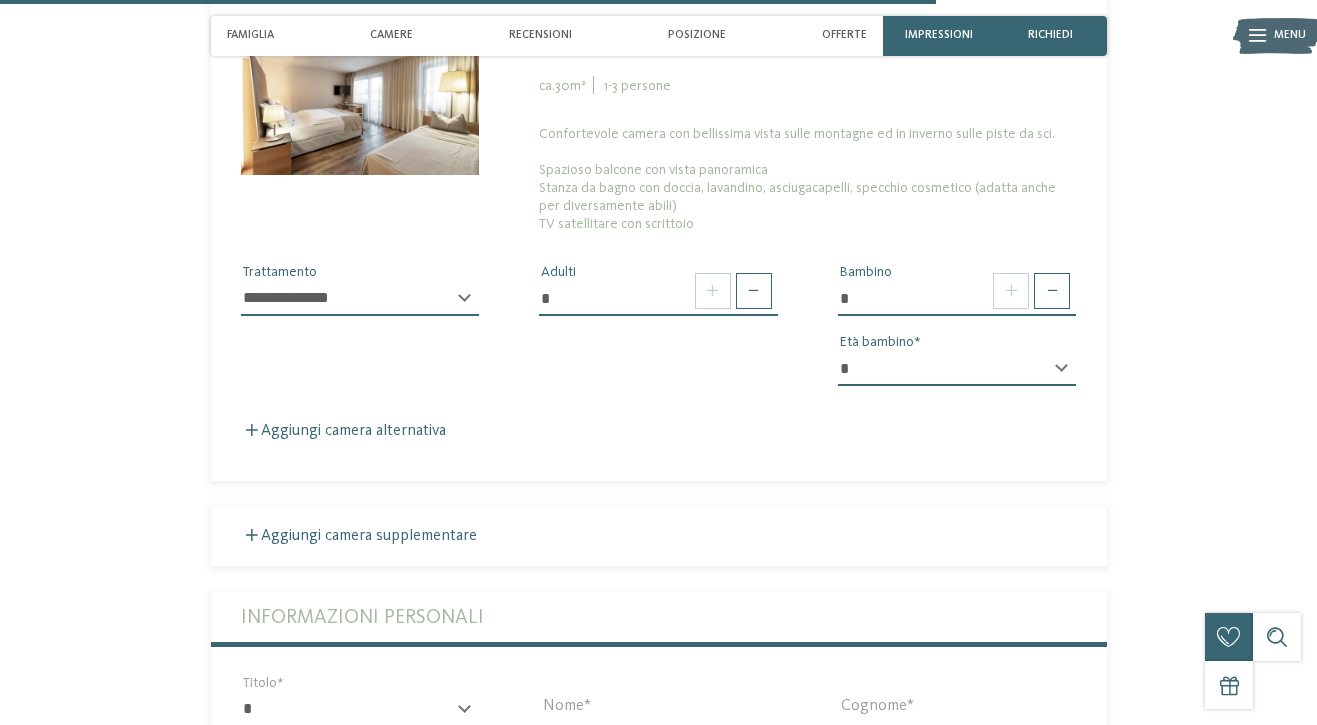 select on "*" 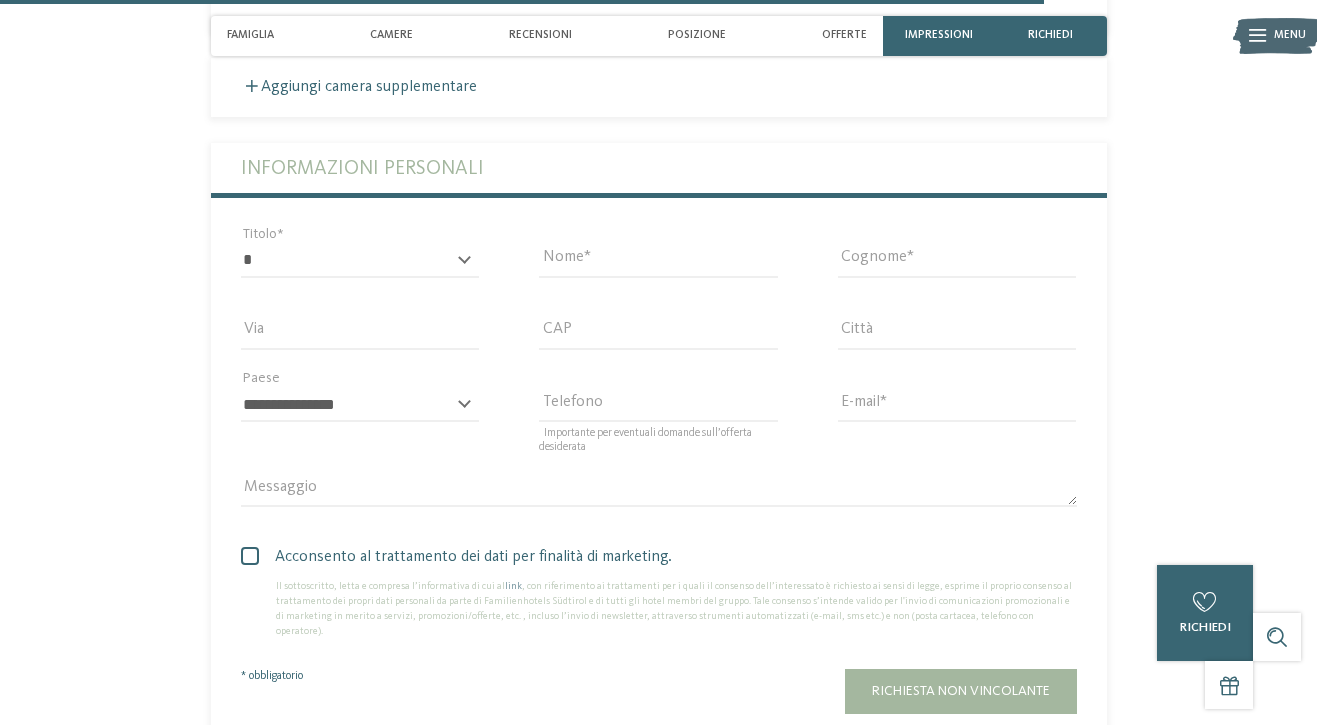 scroll, scrollTop: 3864, scrollLeft: 0, axis: vertical 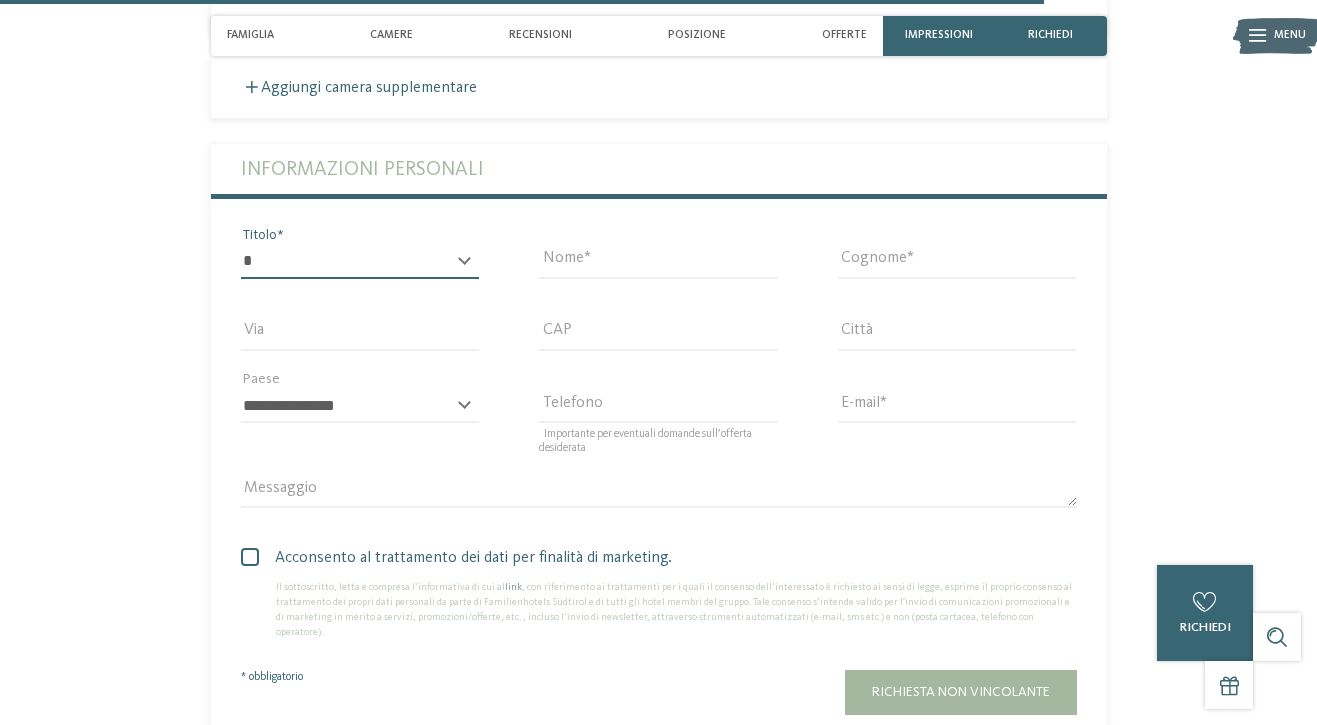 click on "* ****** ******* ******** ******" at bounding box center (360, 262) 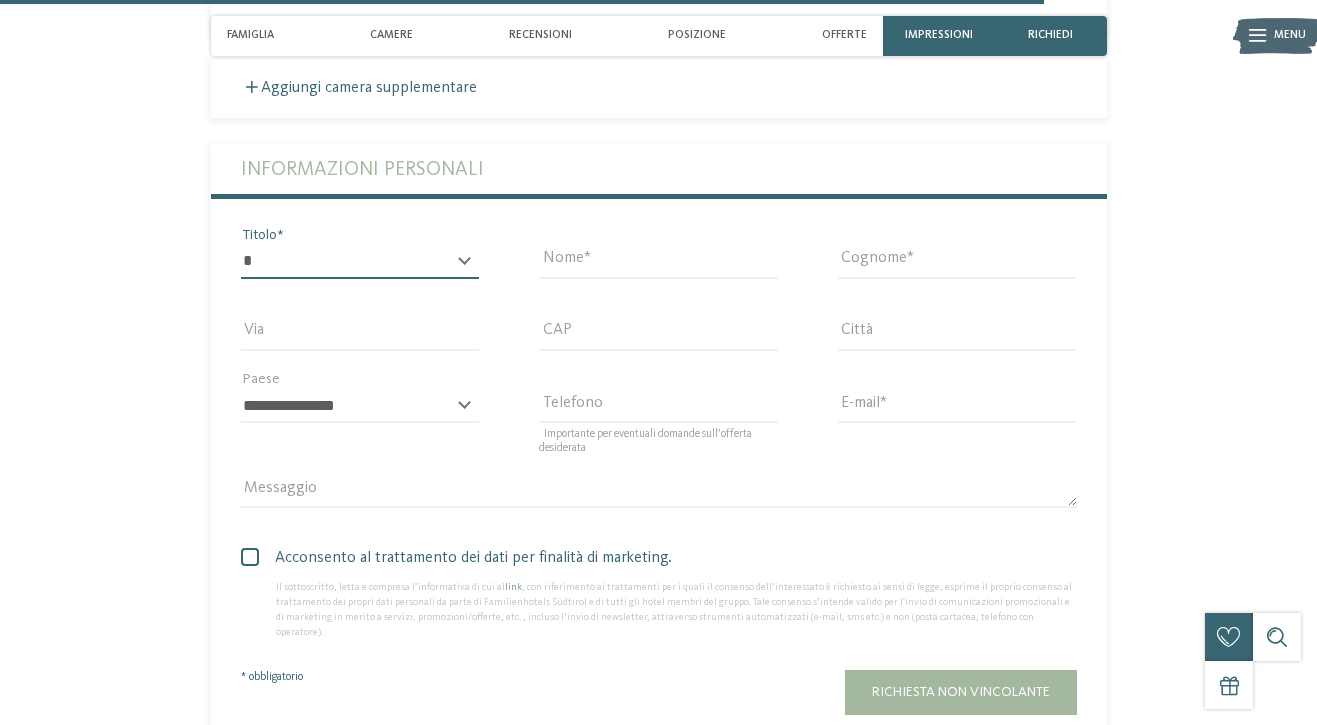 select on "*" 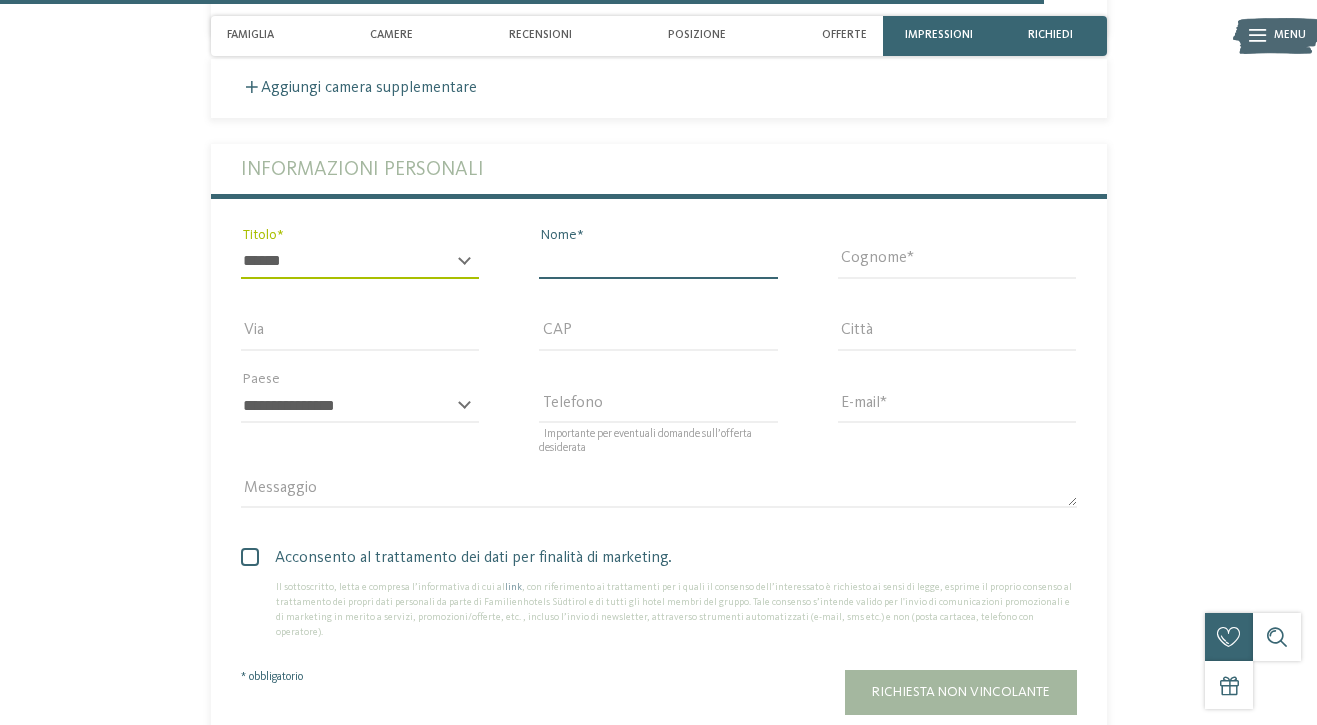 click on "Nome" at bounding box center [658, 262] 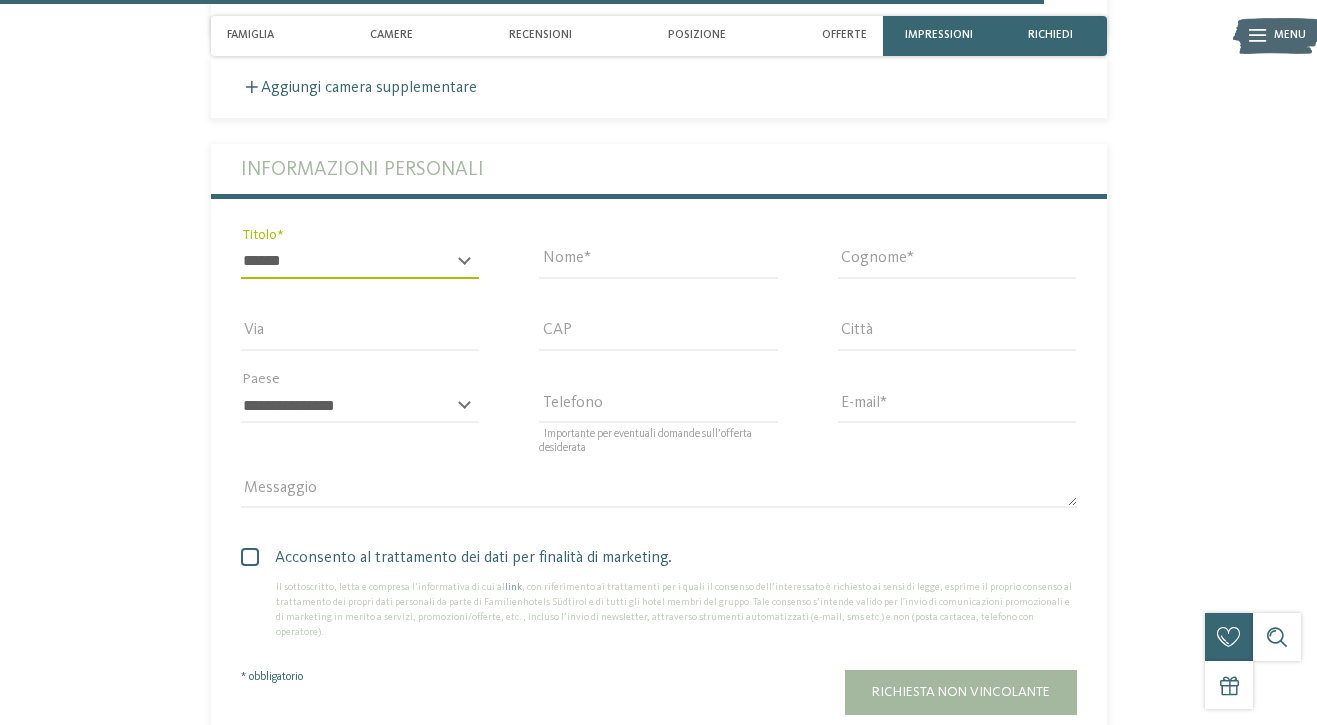 type on "*********" 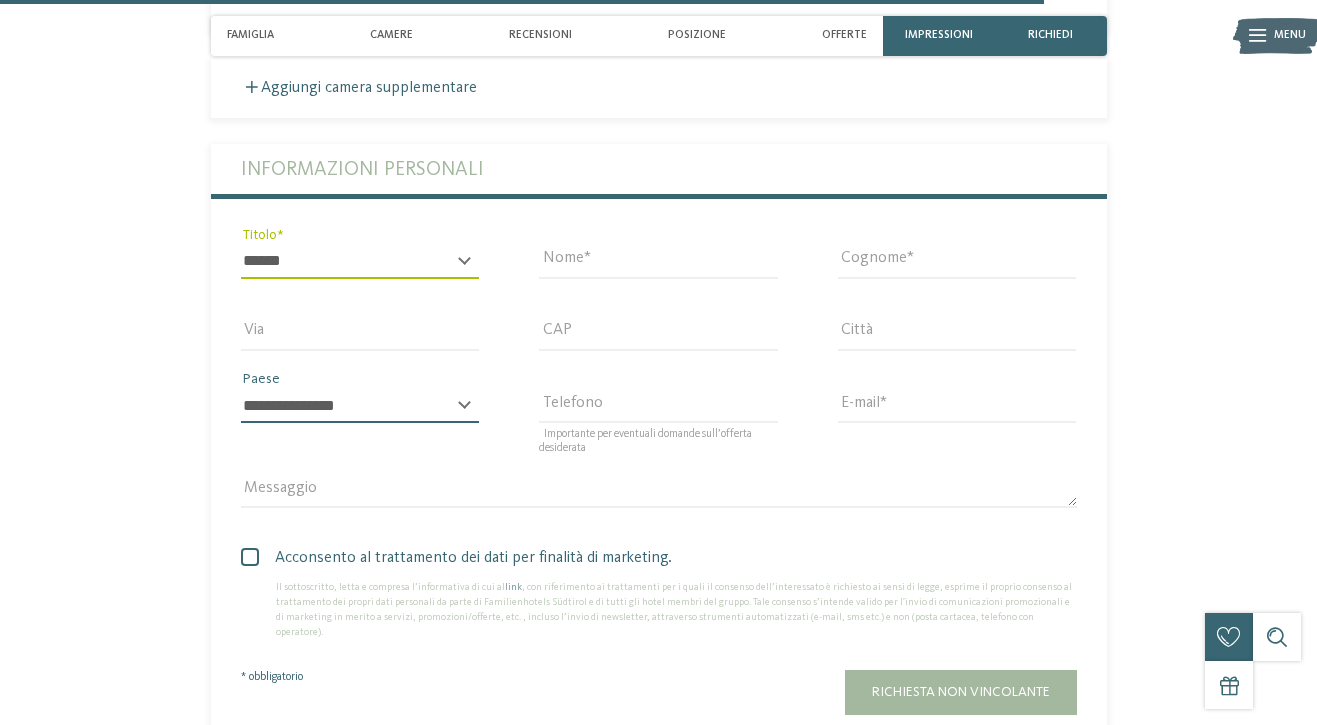 select on "**" 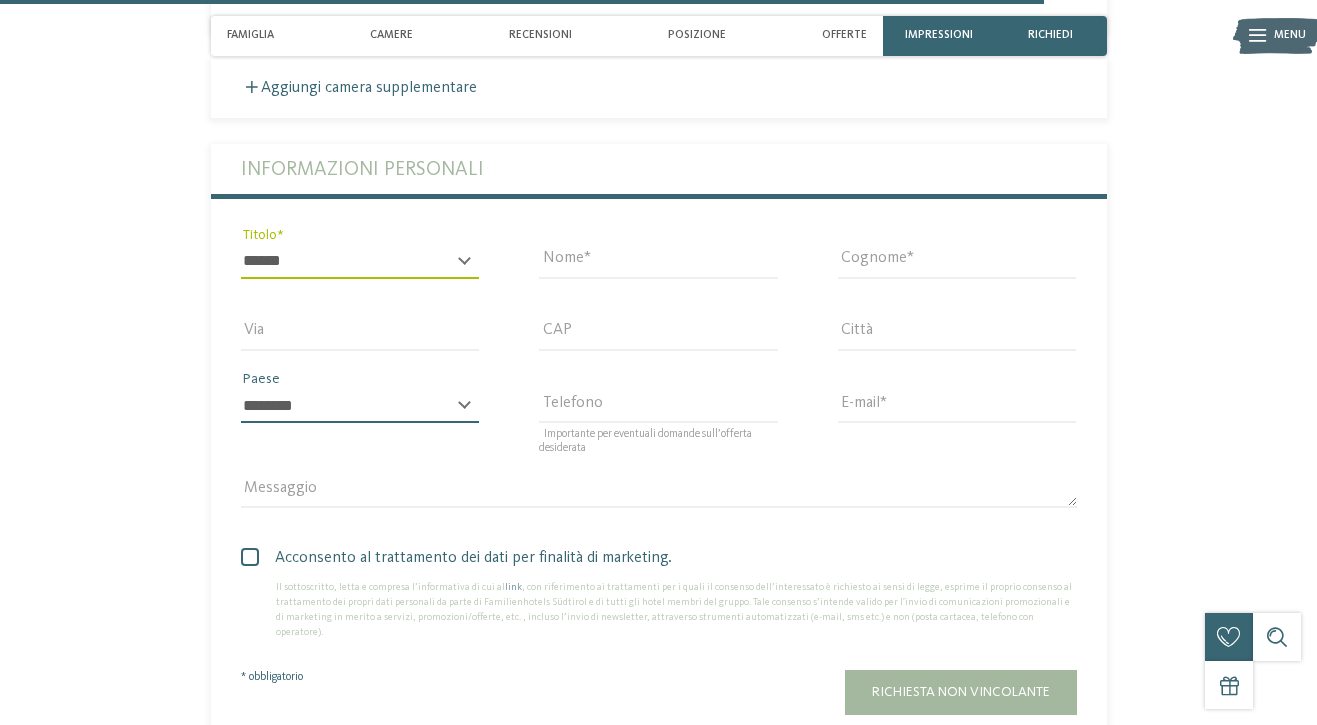 type on "**********" 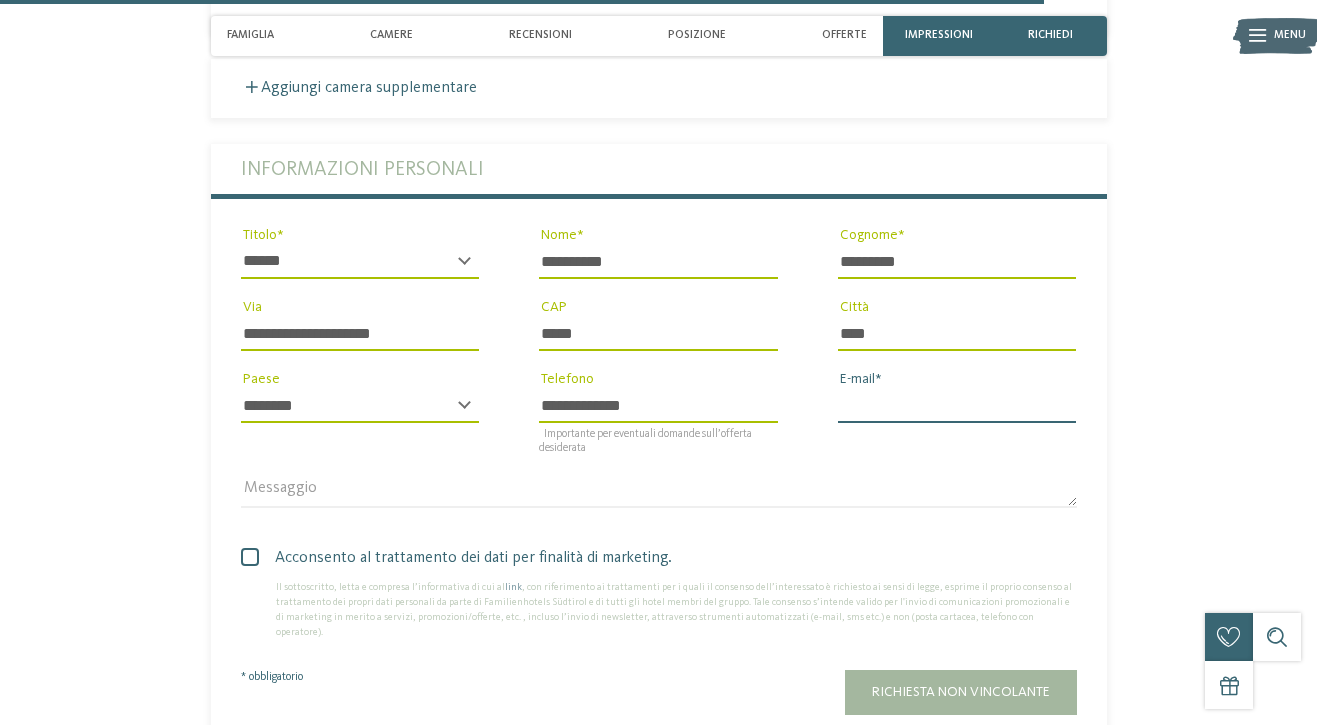 click on "E-mail" at bounding box center (957, 406) 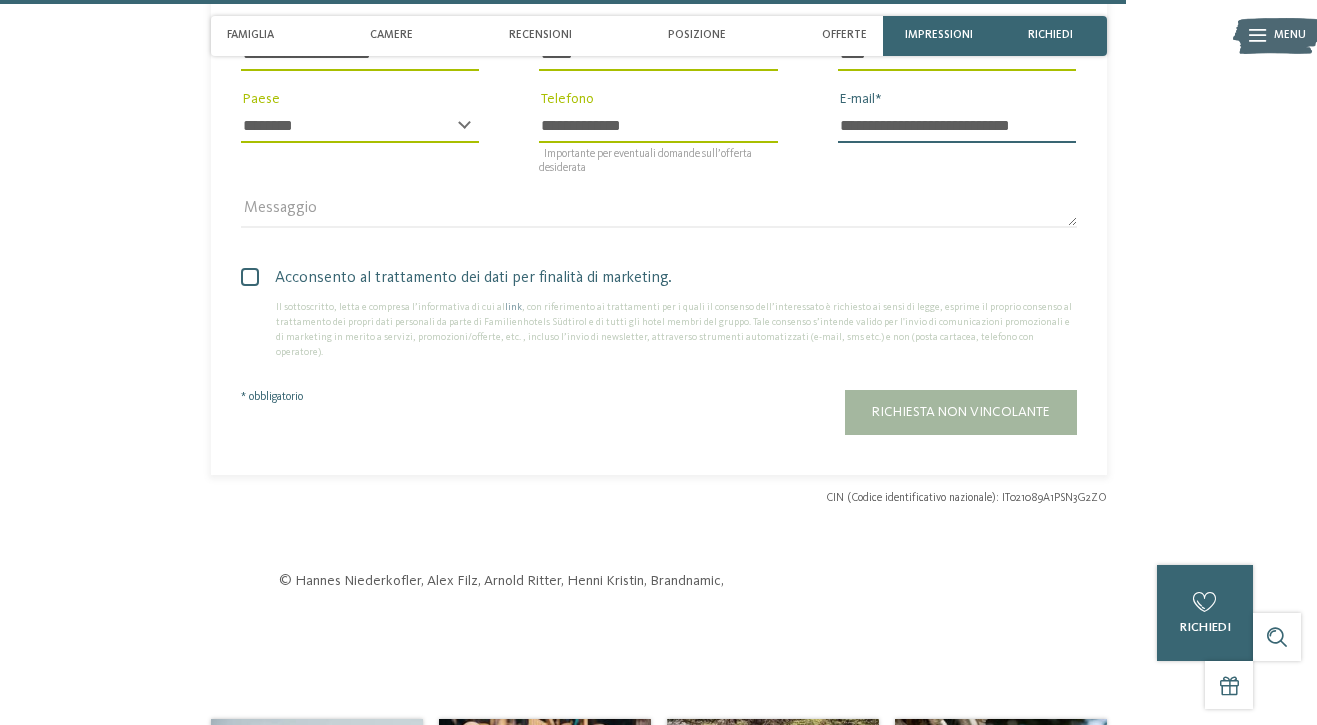 scroll, scrollTop: 4185, scrollLeft: 0, axis: vertical 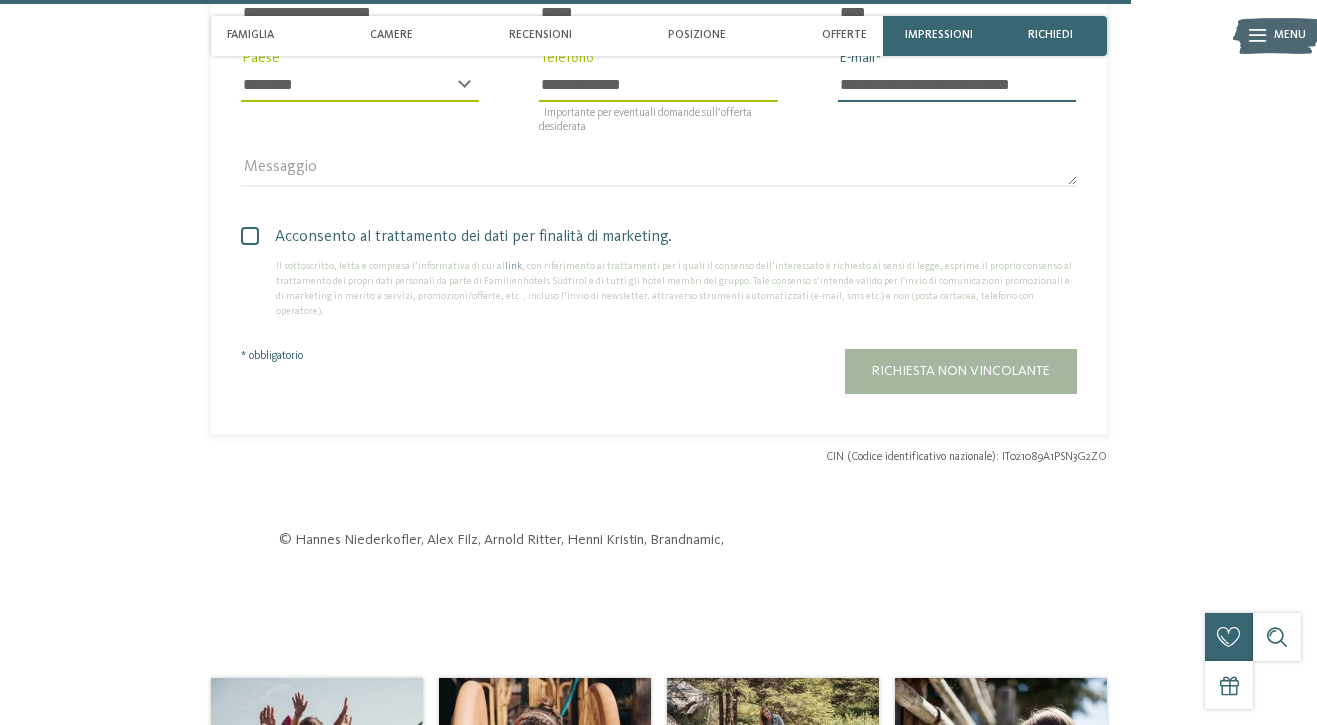 type on "**********" 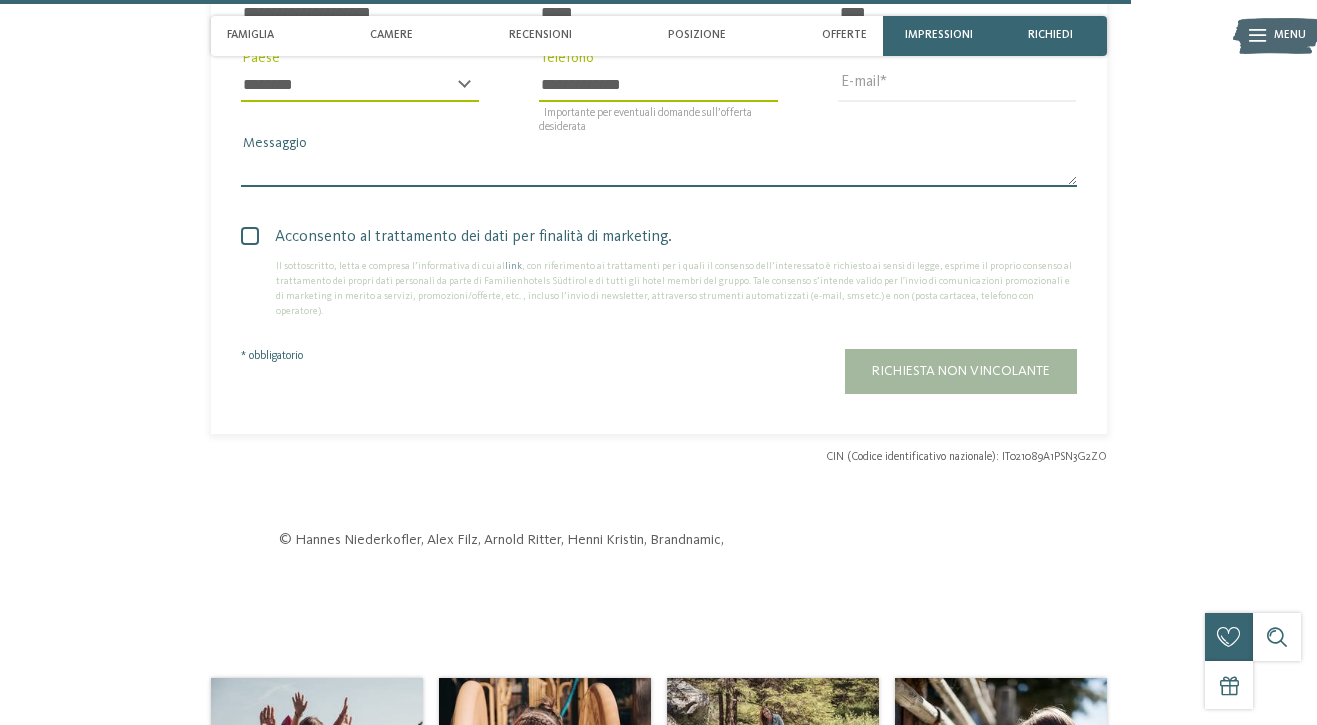 click on "Messaggio" at bounding box center [659, 170] 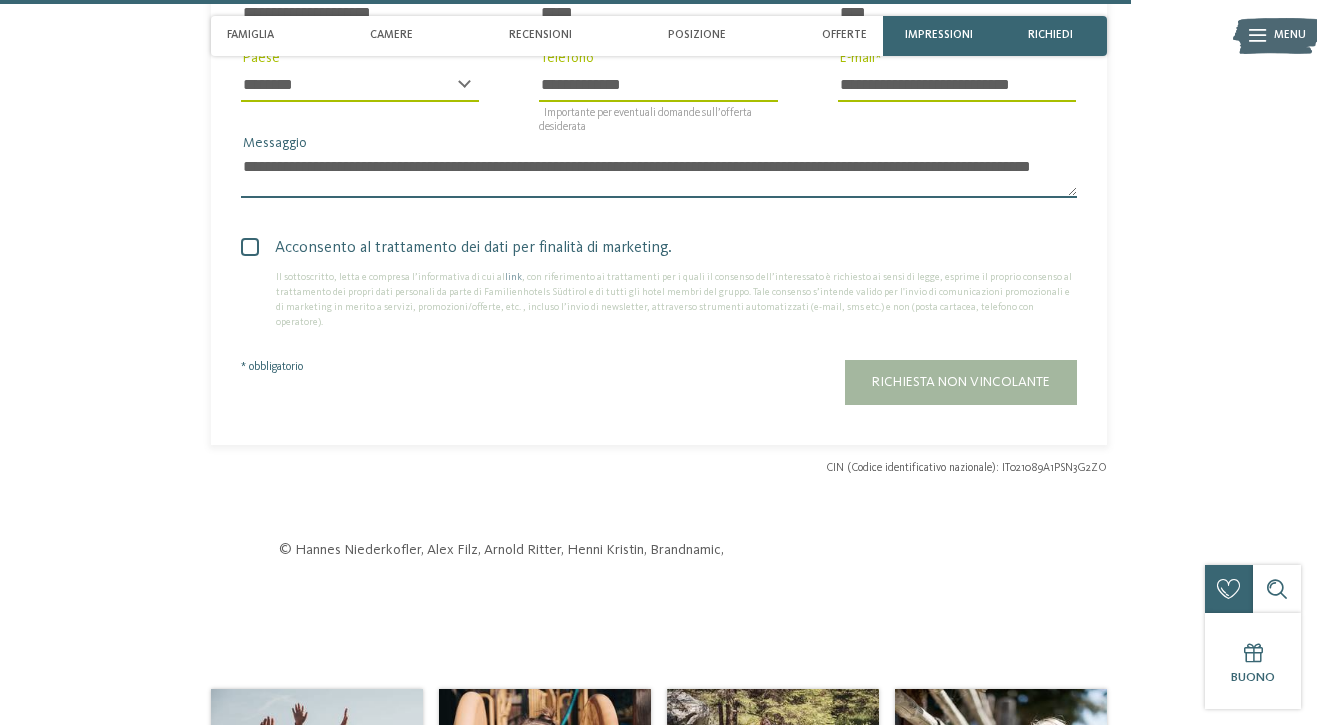 scroll, scrollTop: 0, scrollLeft: 0, axis: both 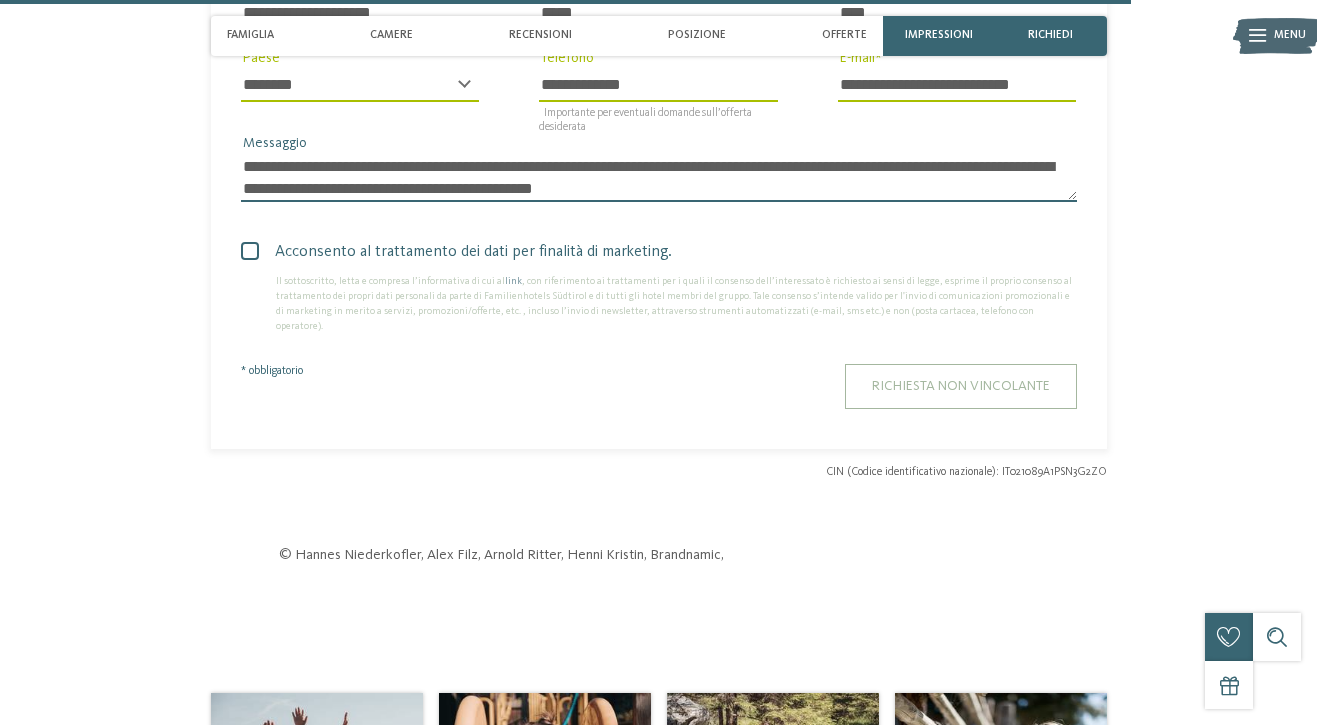 type on "**********" 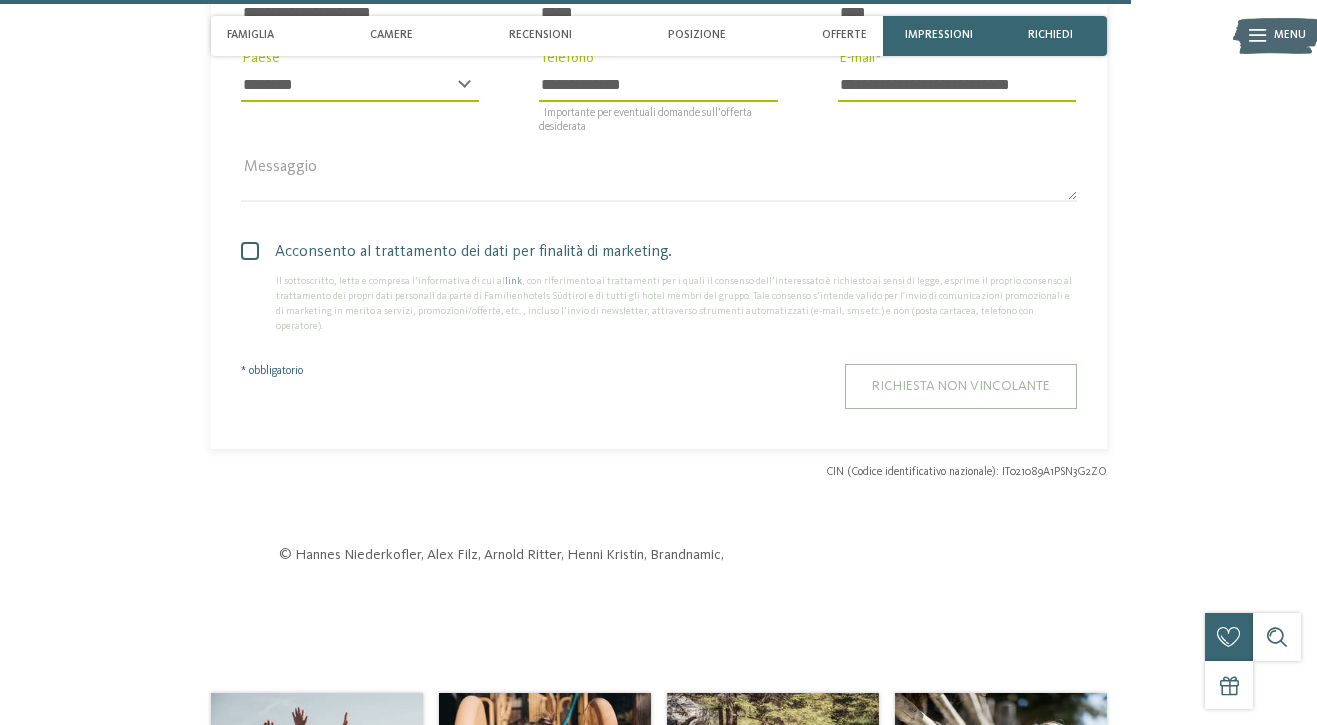 click on "Richiesta non vincolante" at bounding box center (961, 386) 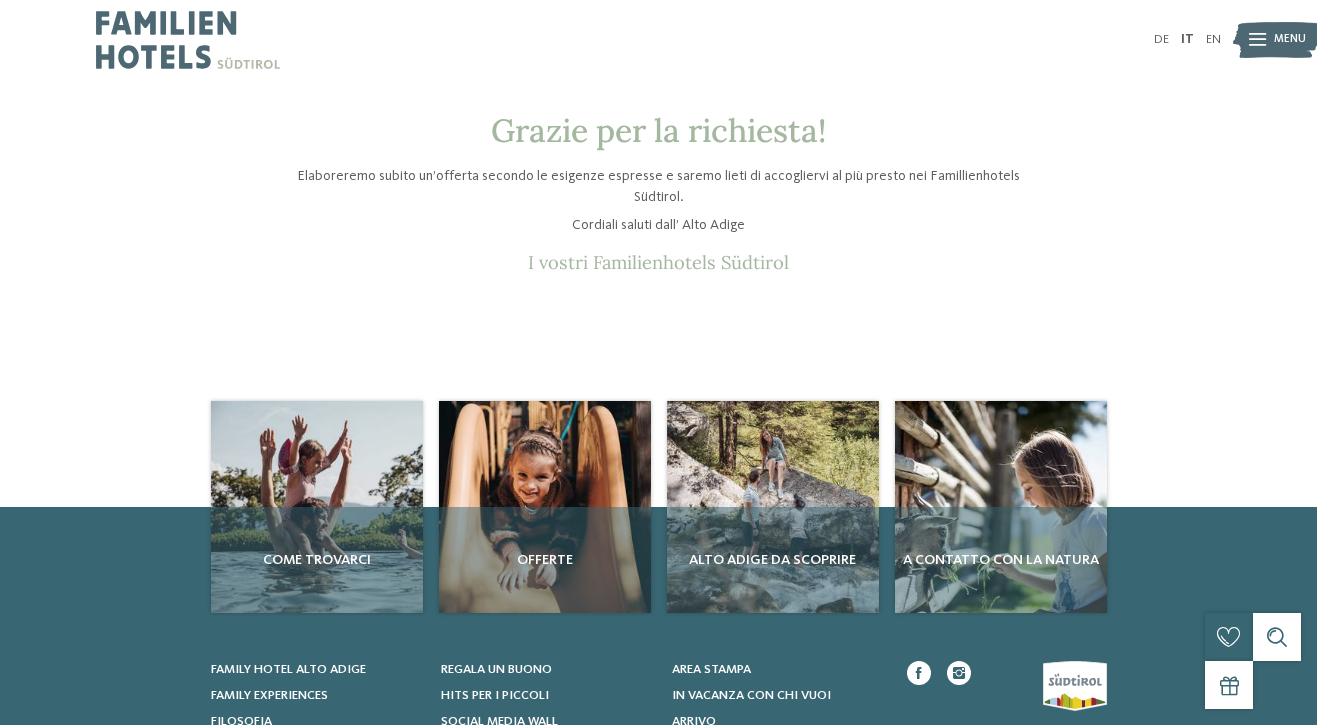 scroll, scrollTop: 0, scrollLeft: 0, axis: both 